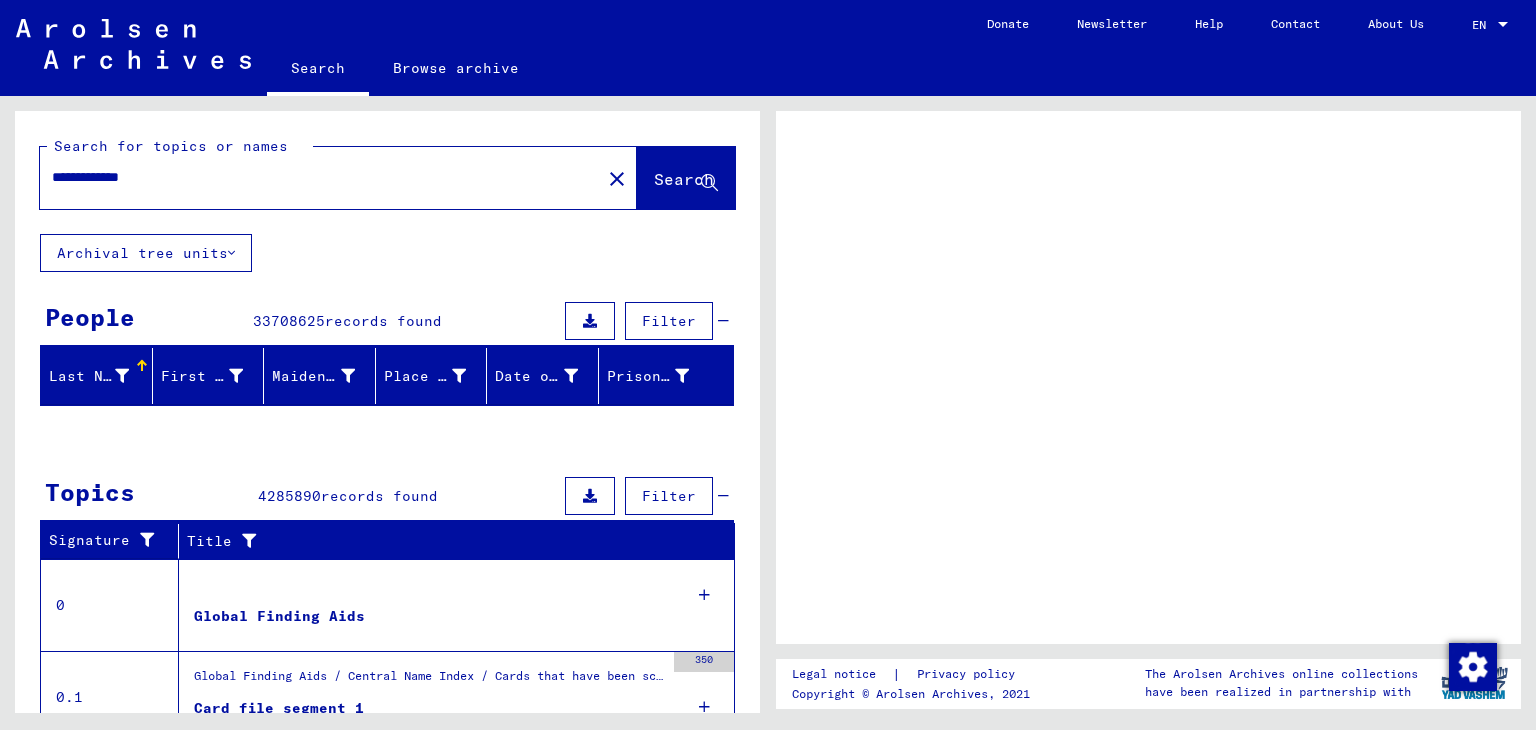 scroll, scrollTop: 0, scrollLeft: 0, axis: both 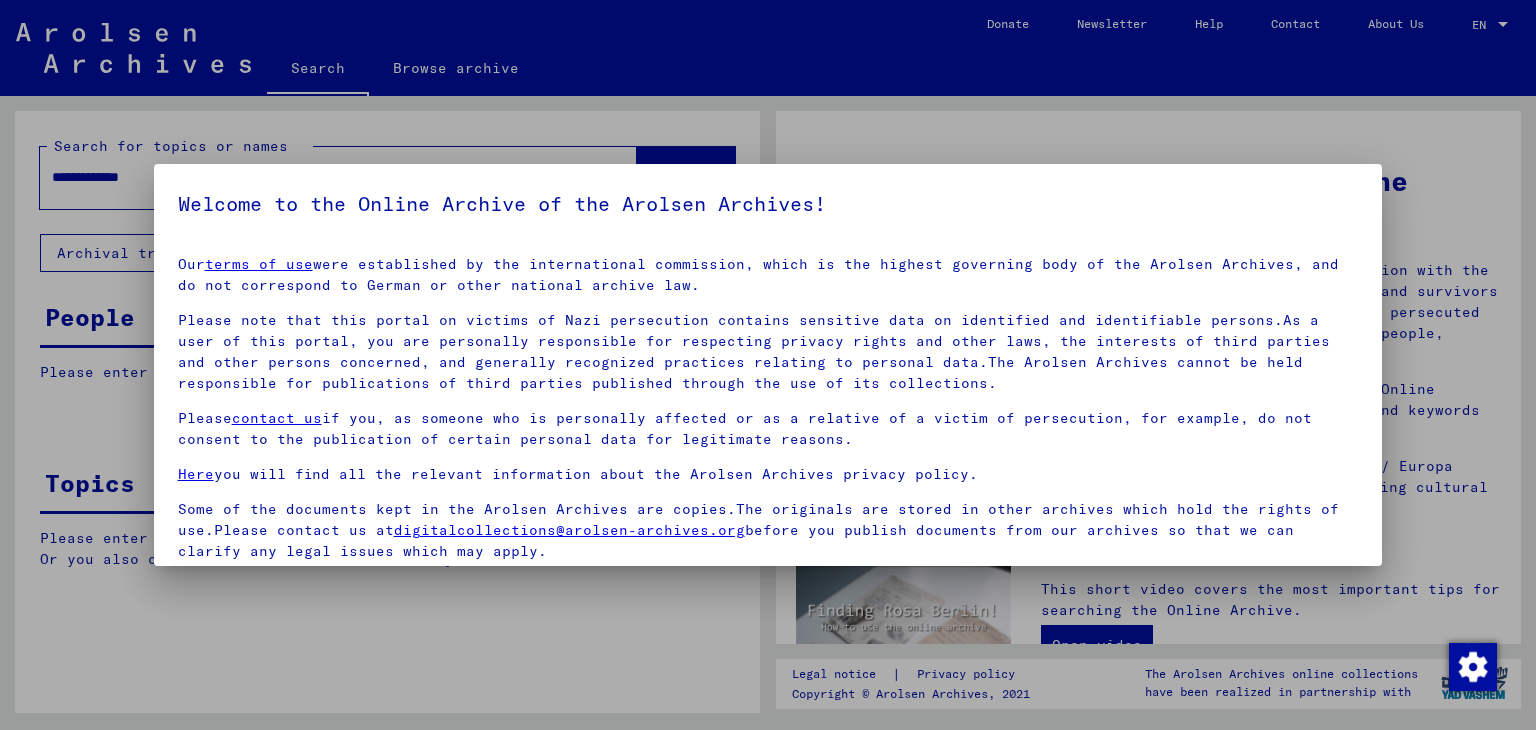 click on "Our terms of use were established by the international commission, which is the highest governing body of the Arolsen Archives, and do not correspond to German or other national archive law. Please note that this portal on victims of Nazi persecution contains sensitive data on identified and identifiable persons.As a user of this portal, you are personally responsible for respecting privacy rights and other laws, the interests of third parties and other persons concerned, and generally recognized practices relating to personal data.The Arolsen Archives cannot be held responsible for publications of third parties published through the use of its collections. Please contact us if you, as someone who is personally affected or as a relative of a victim of persecution, for example, do not consent to the publication of certain personal data for legitimate reasons. Here you will find all the relevant information about the Arolsen Archives privacy policy. digitalcollections@[DOMAIN].org" at bounding box center (768, 408) 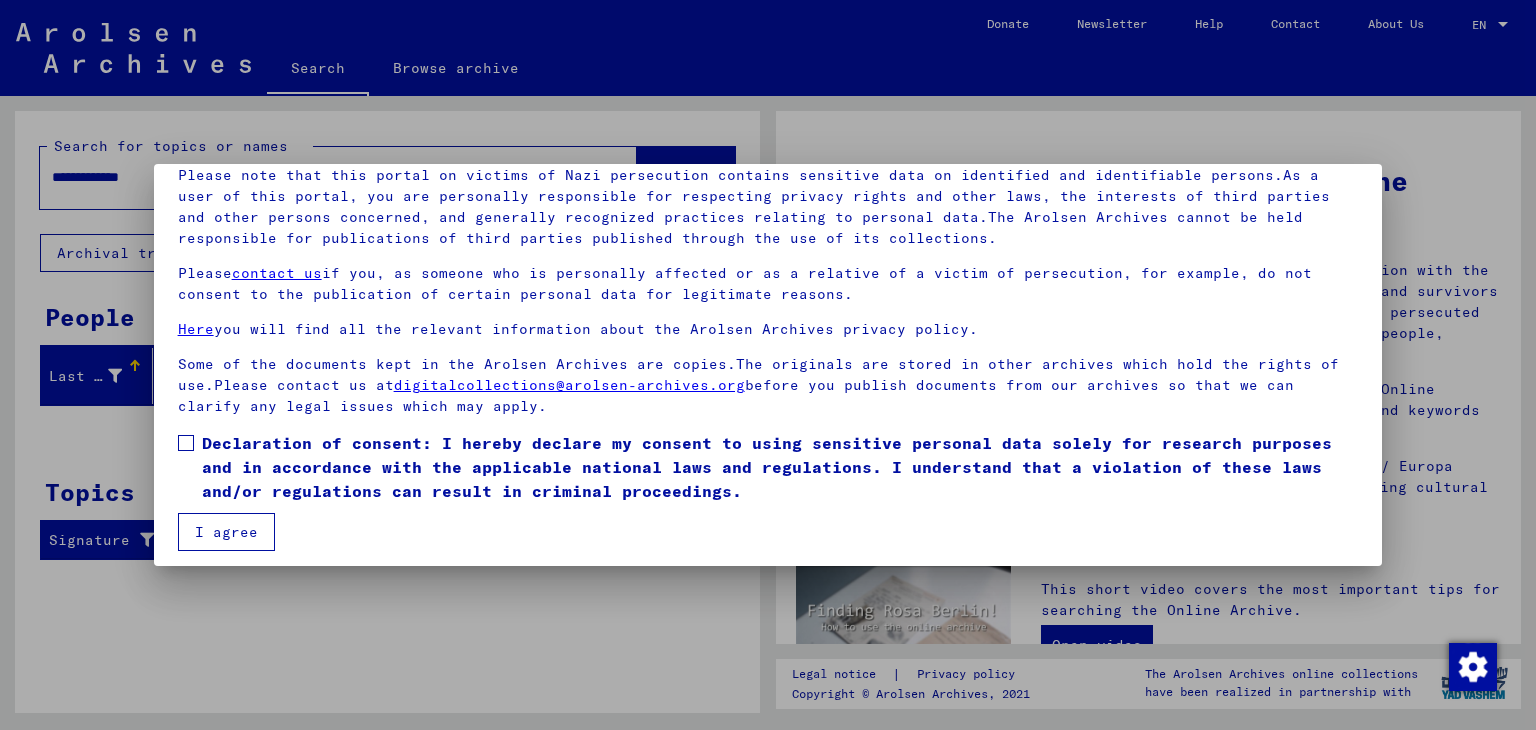 scroll, scrollTop: 154, scrollLeft: 0, axis: vertical 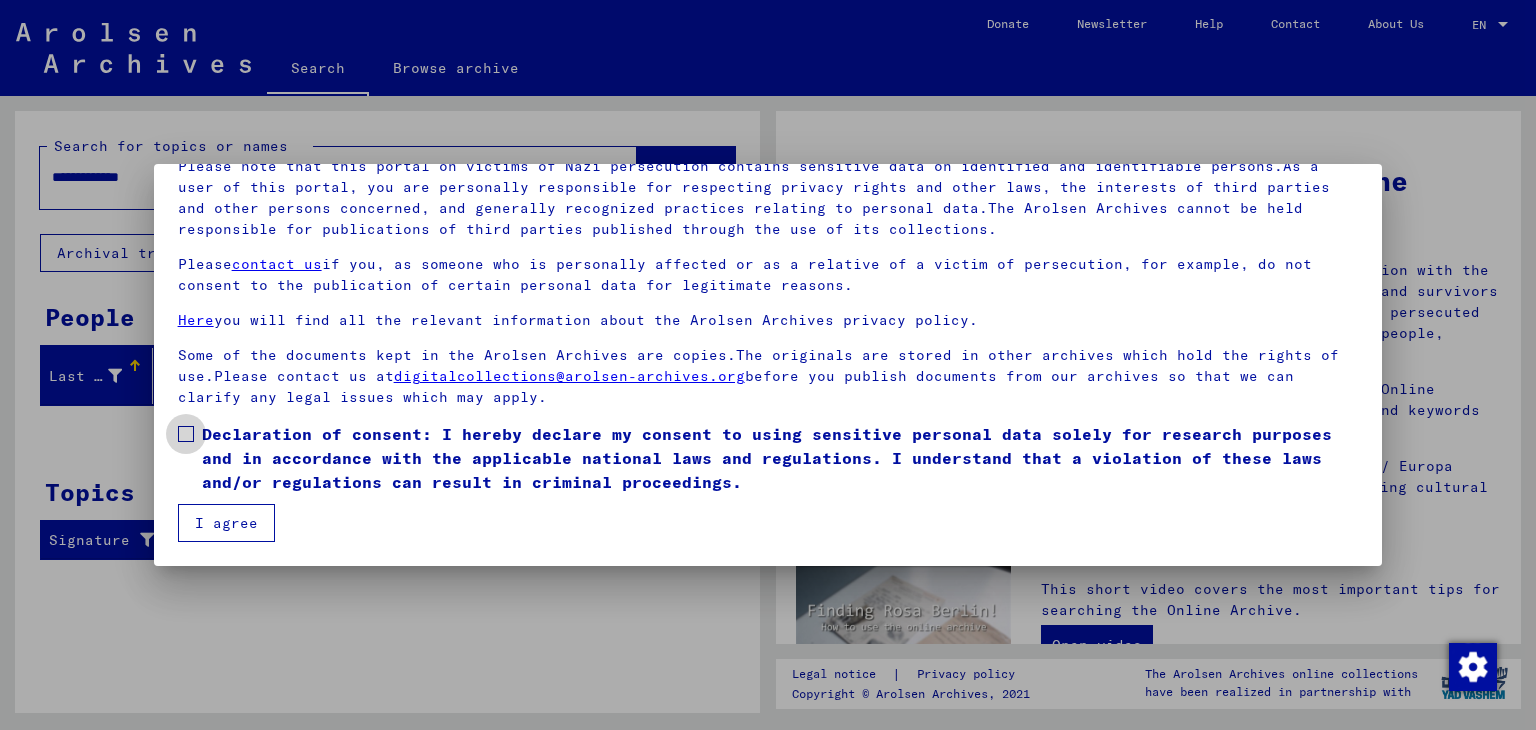 click at bounding box center (186, 434) 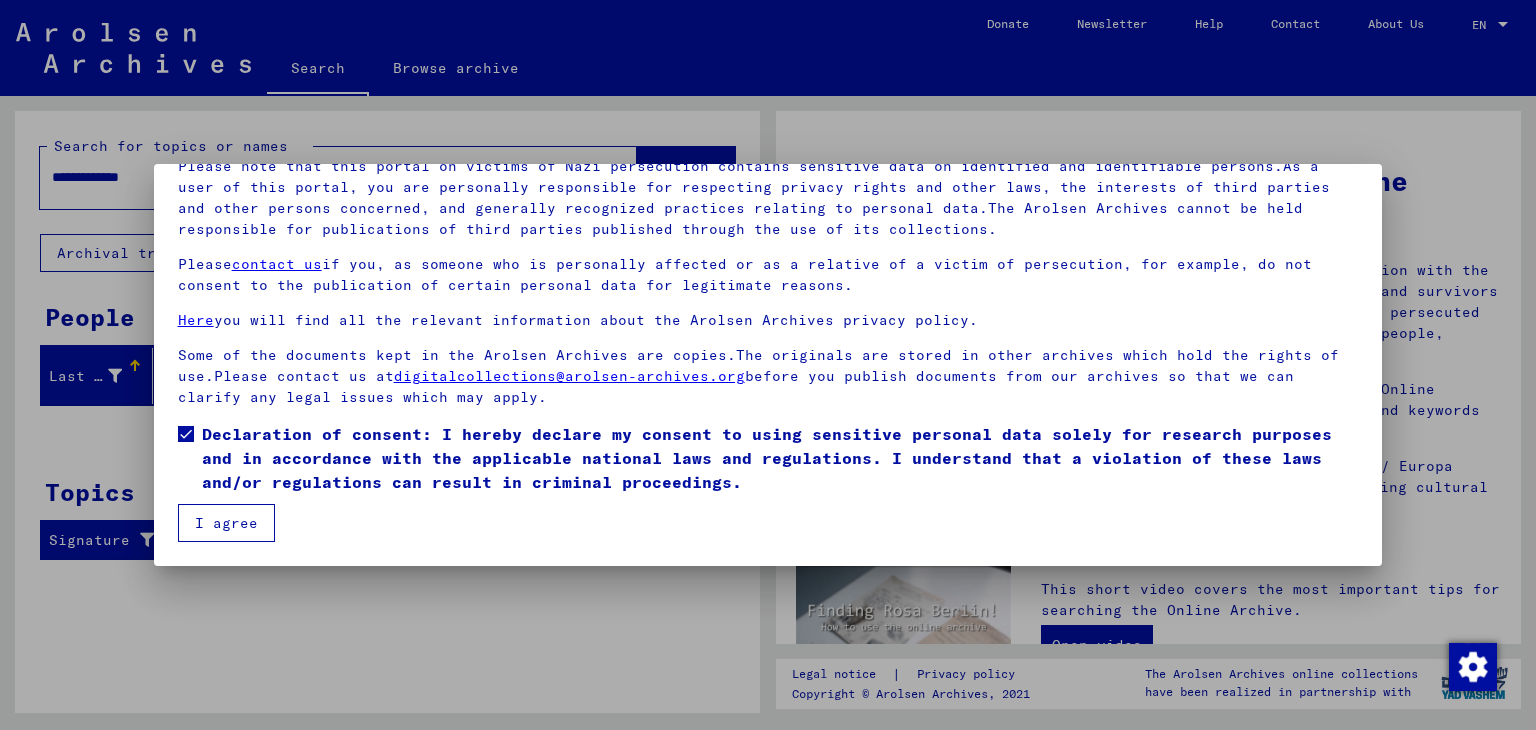 click on "I agree" at bounding box center [226, 523] 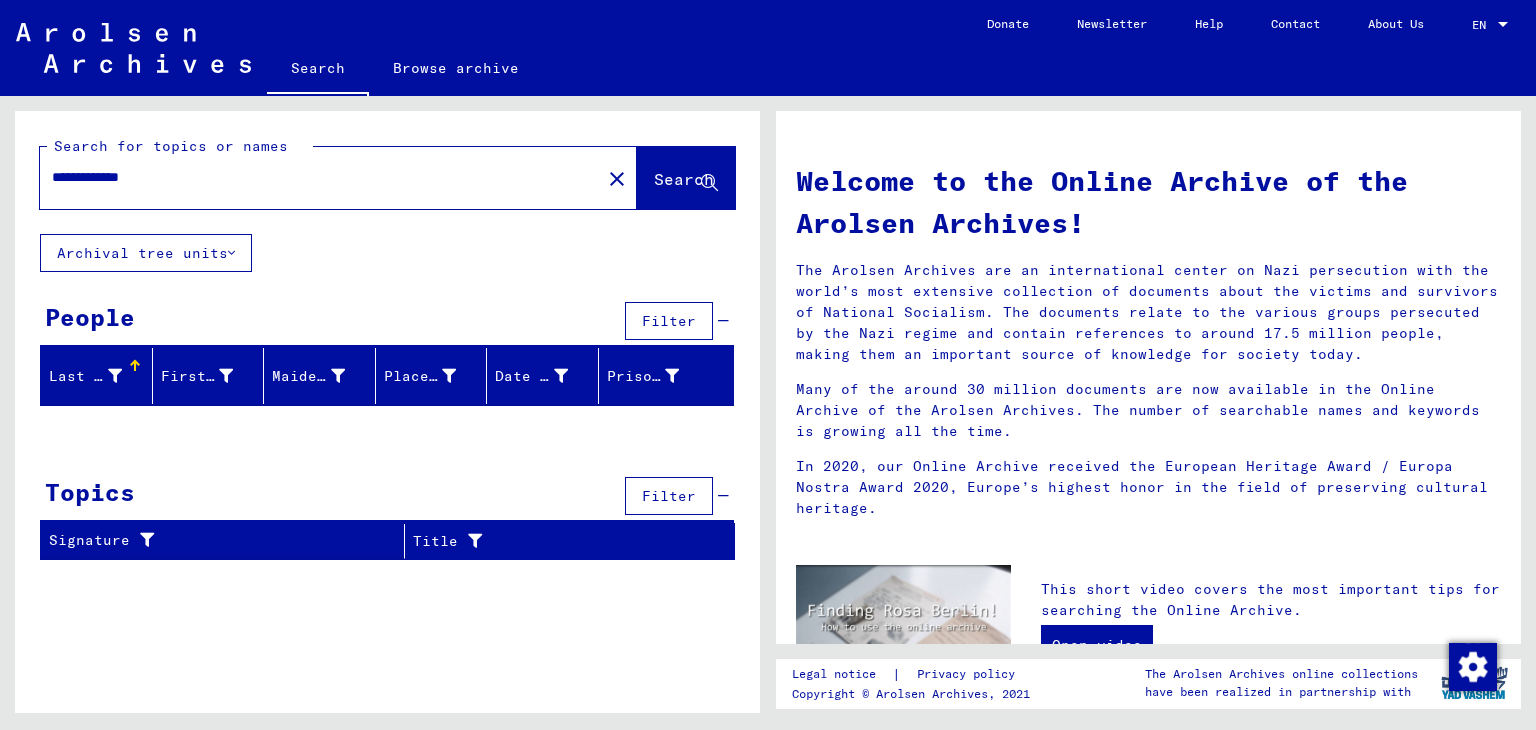 click on "**********" at bounding box center [314, 177] 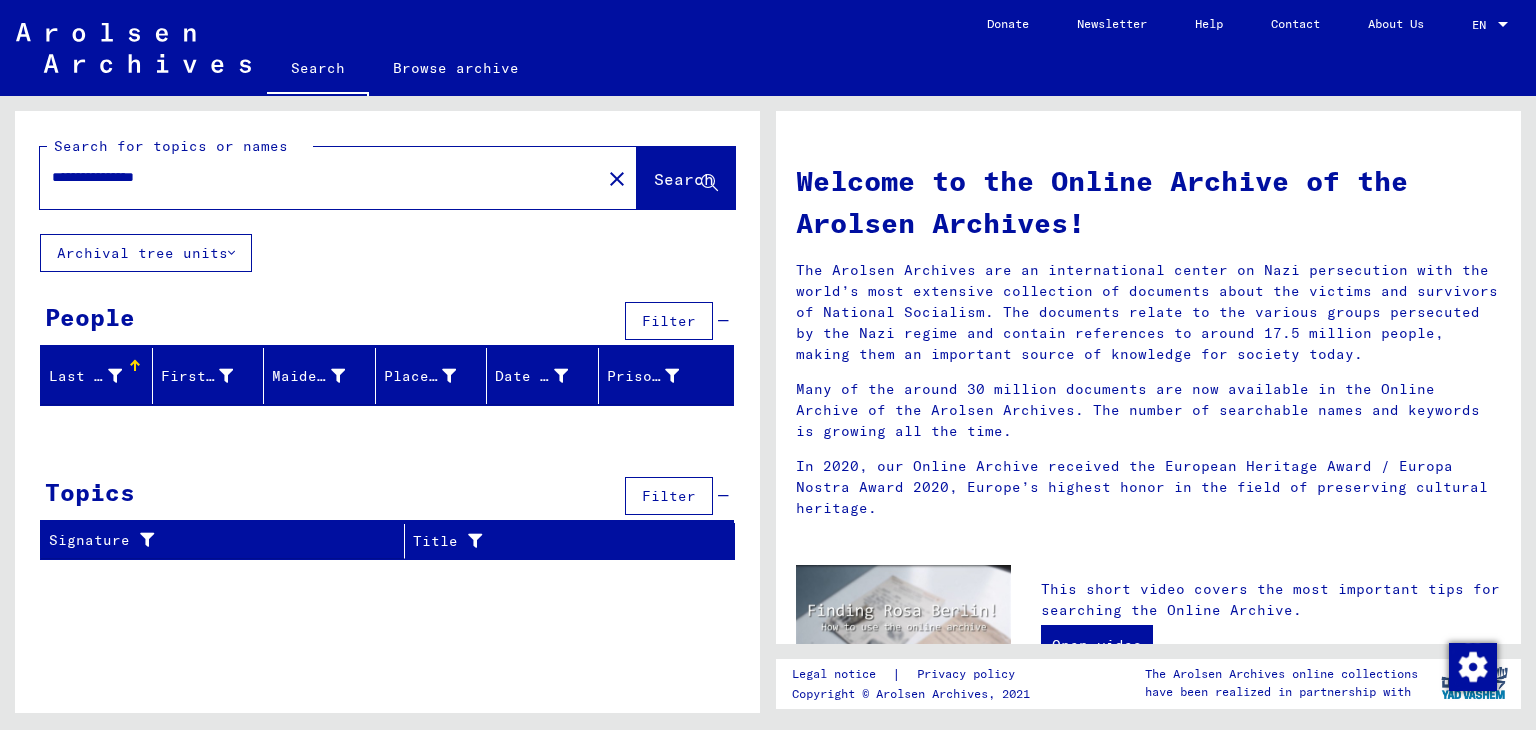 type on "**********" 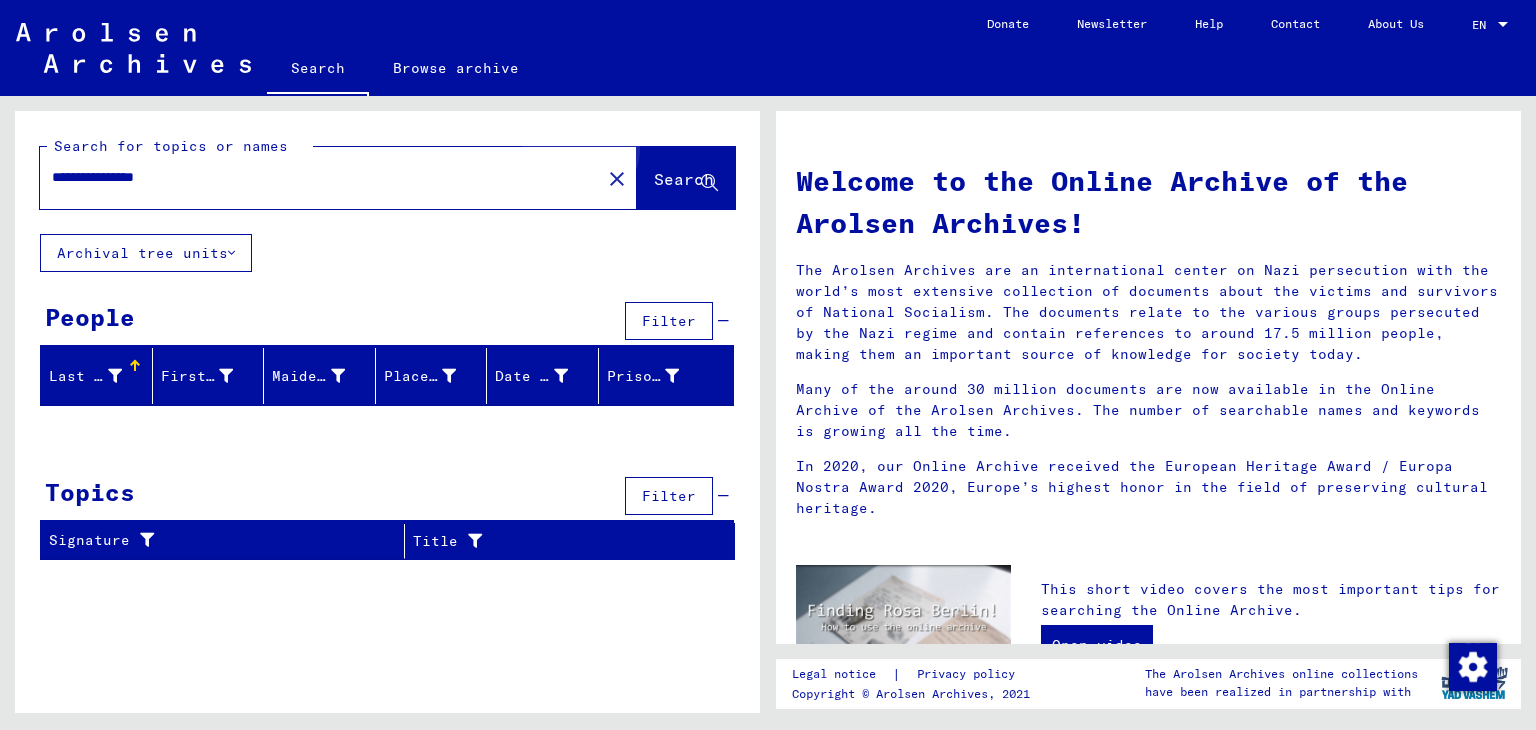 click on "Search" at bounding box center [684, 179] 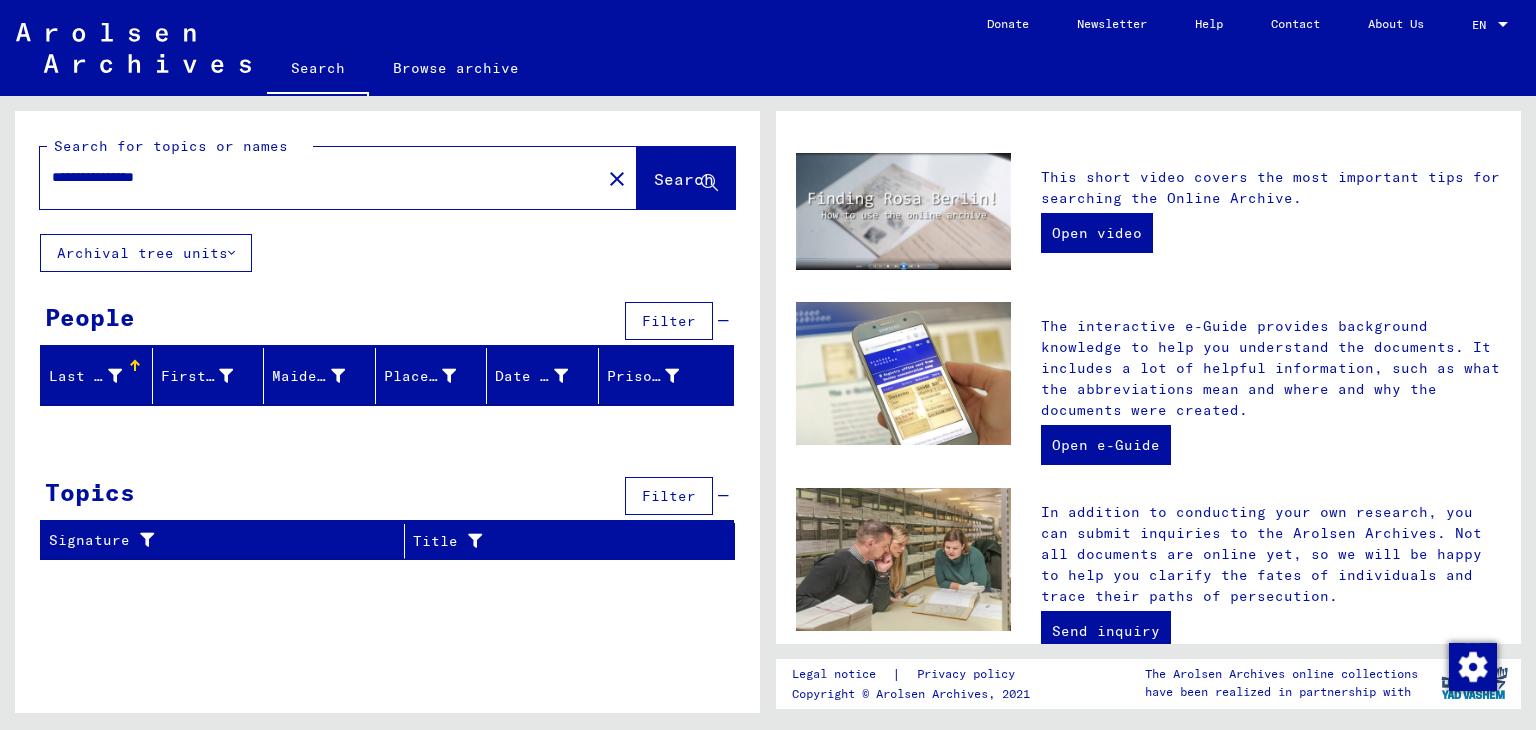 scroll, scrollTop: 479, scrollLeft: 0, axis: vertical 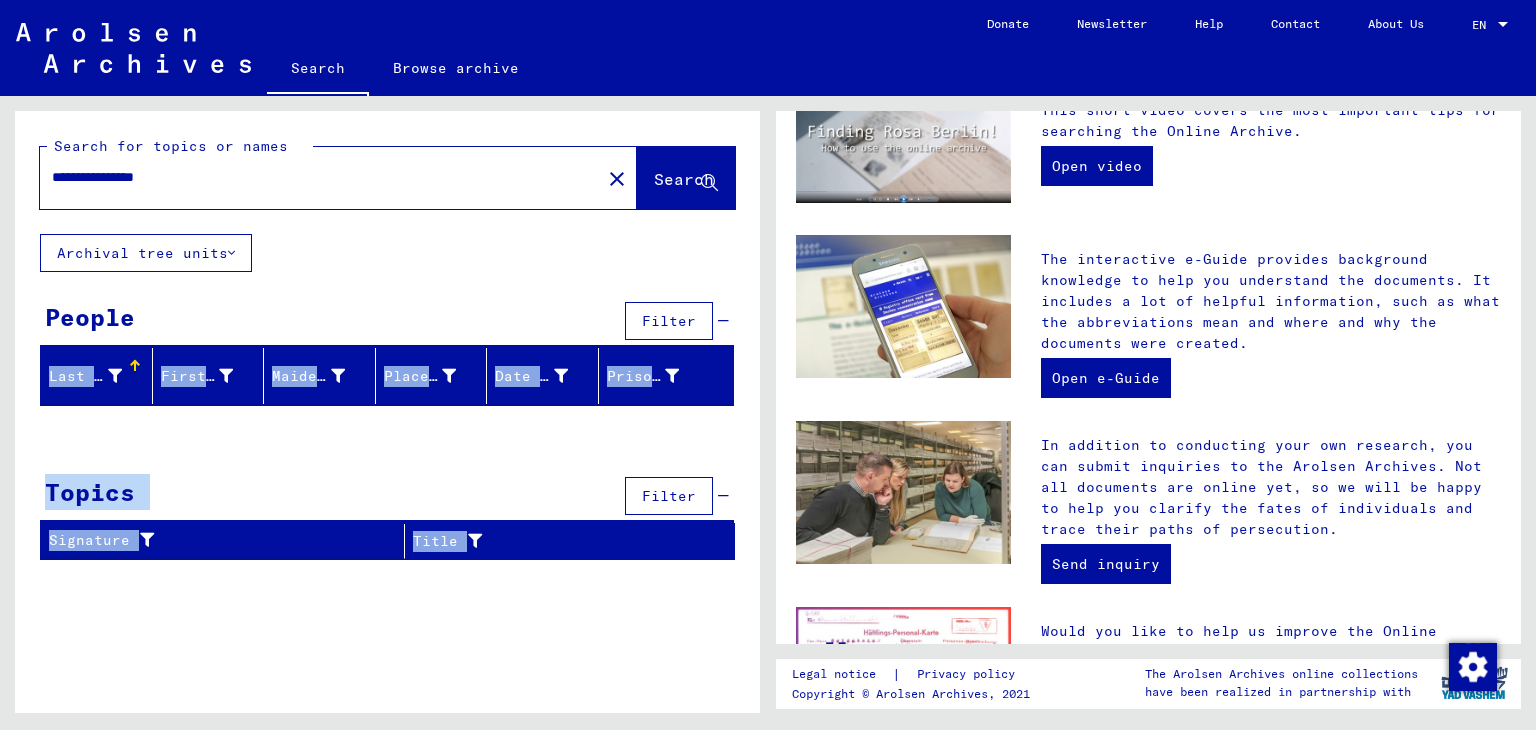 drag, startPoint x: 769, startPoint y: 165, endPoint x: 767, endPoint y: 294, distance: 129.0155 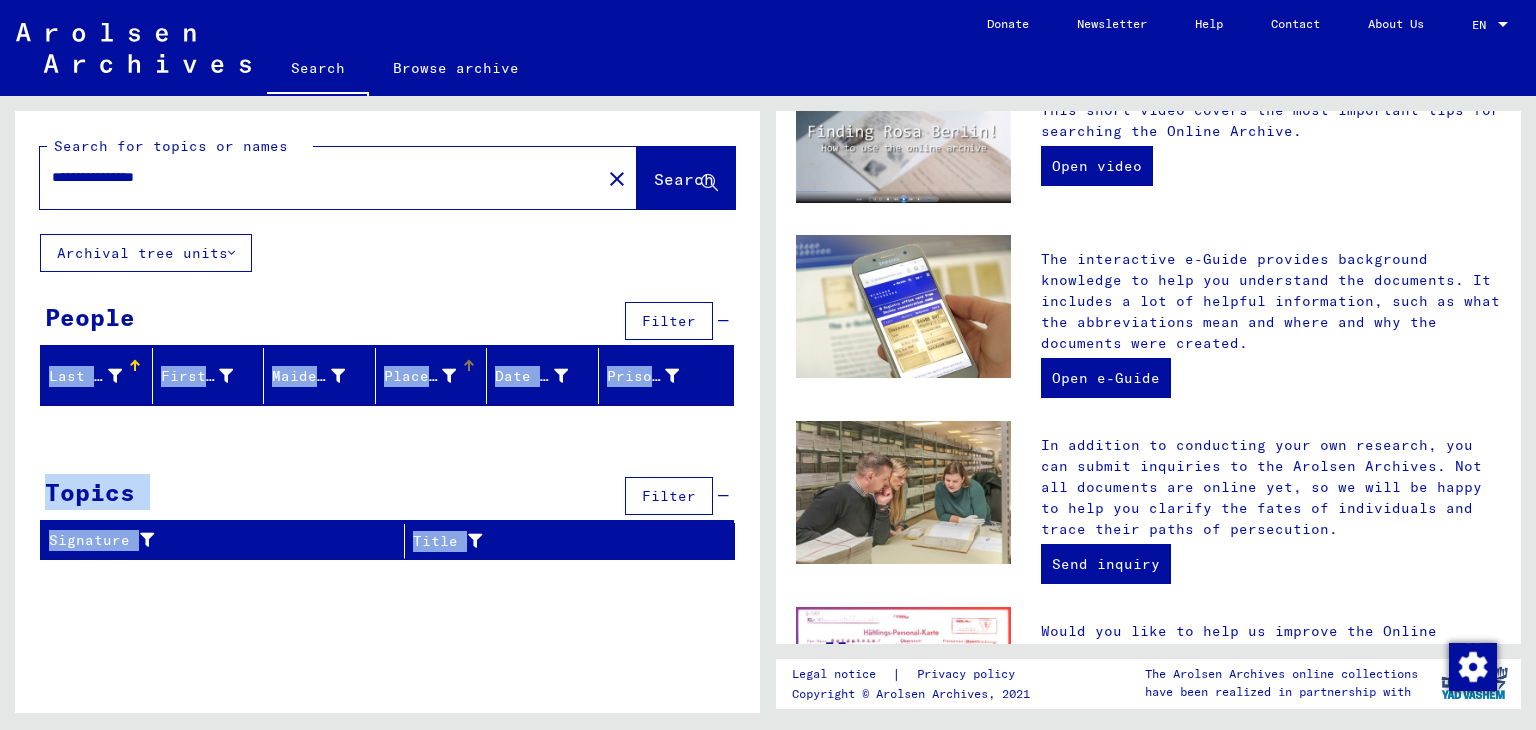 click on "Place of Birth" at bounding box center (435, 376) 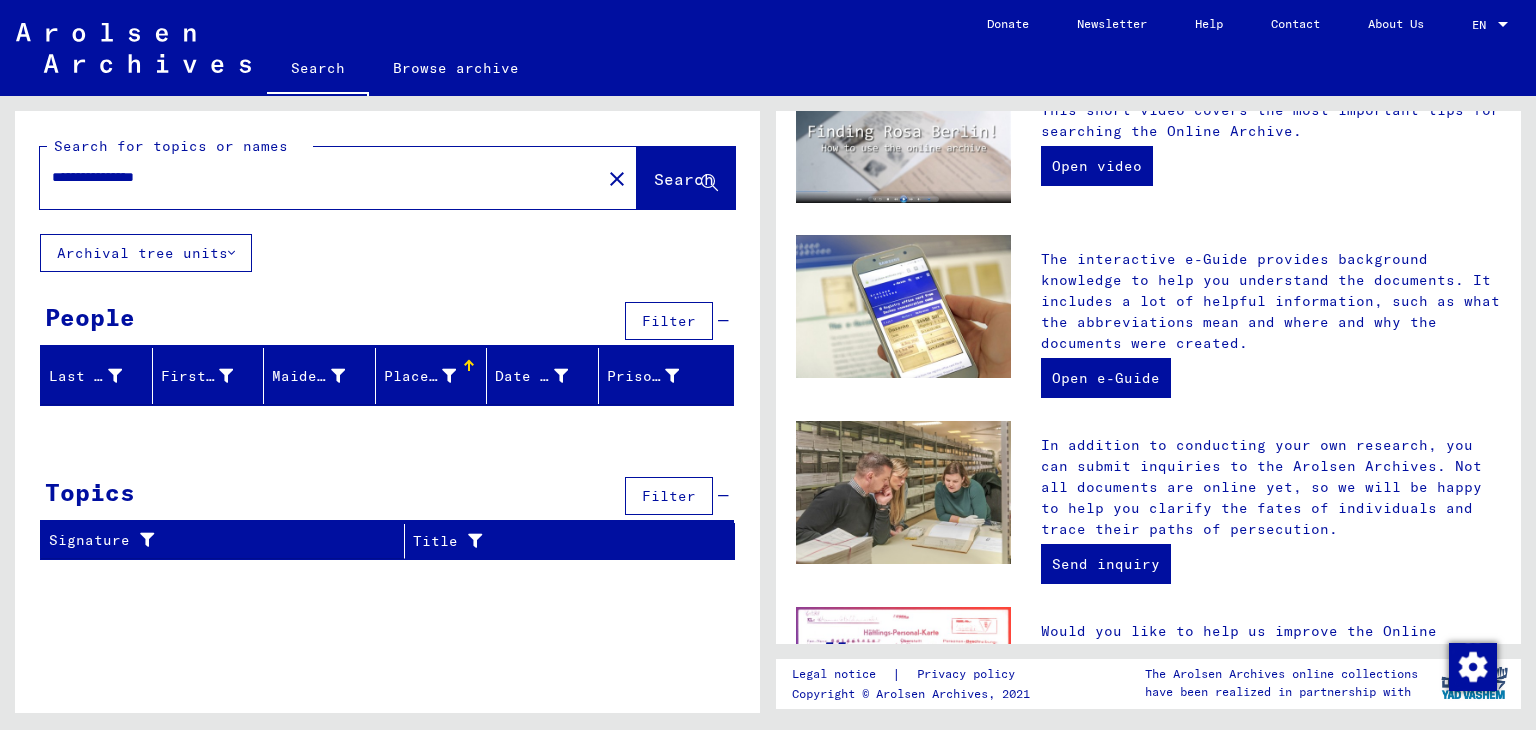 click at bounding box center [231, 253] 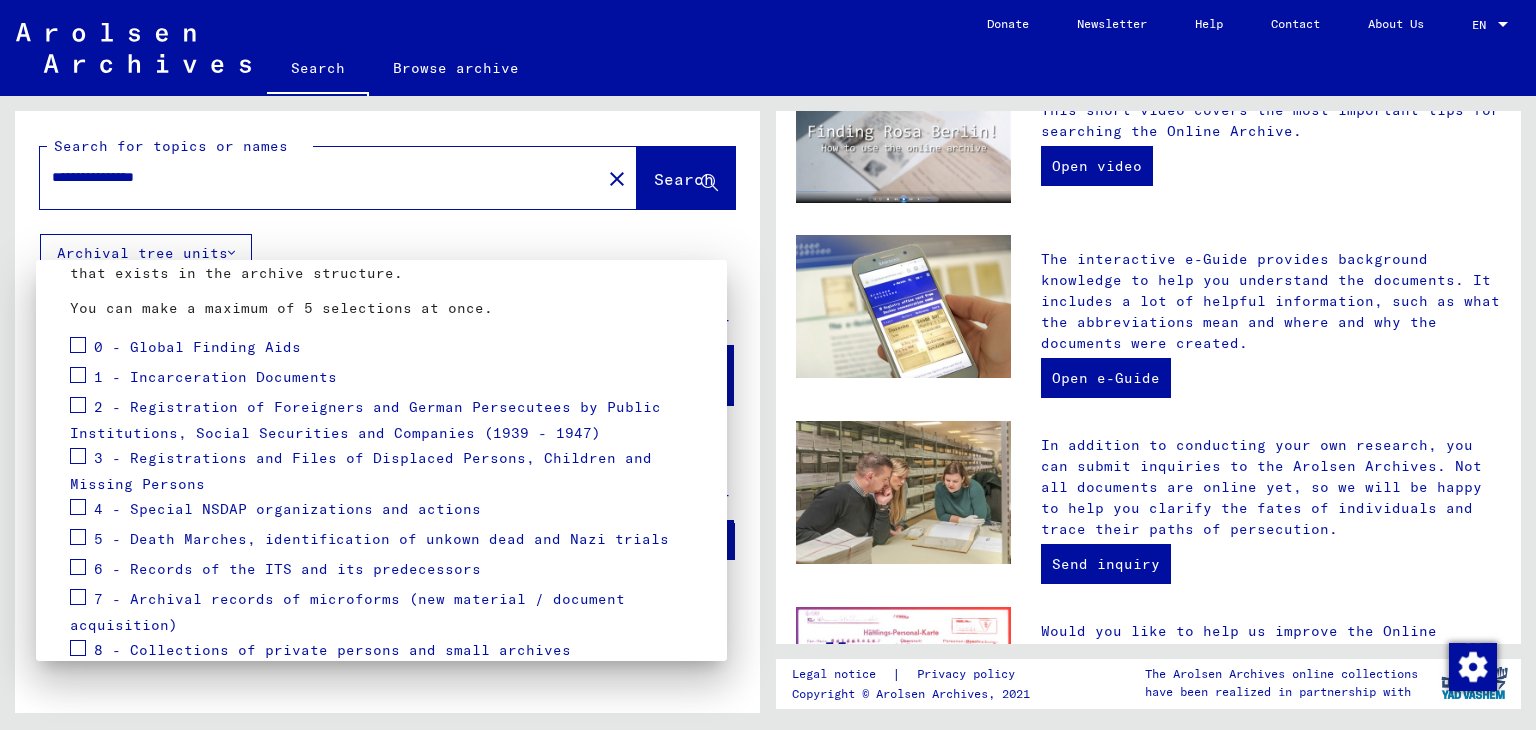 scroll, scrollTop: 200, scrollLeft: 0, axis: vertical 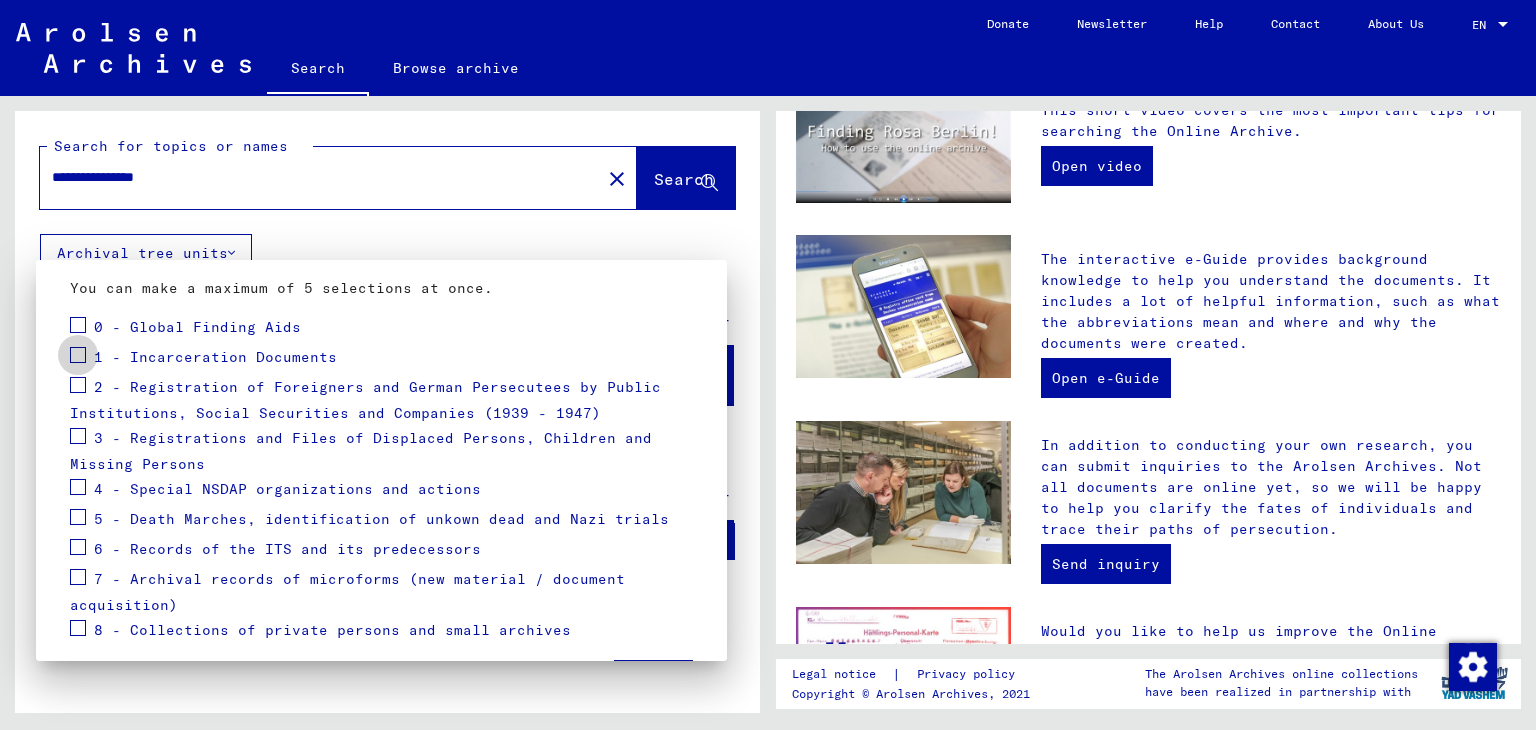 click at bounding box center (78, 355) 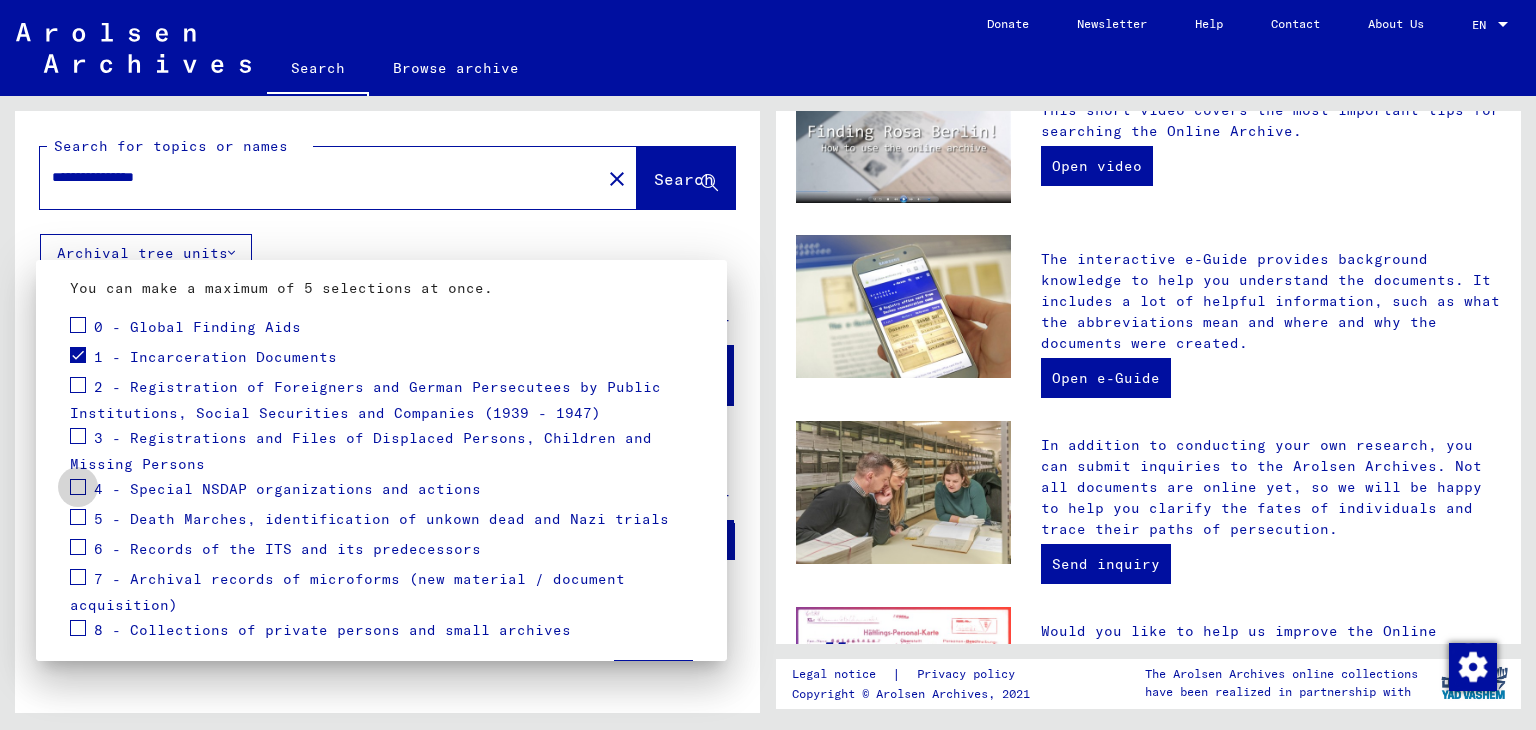 click at bounding box center (78, 487) 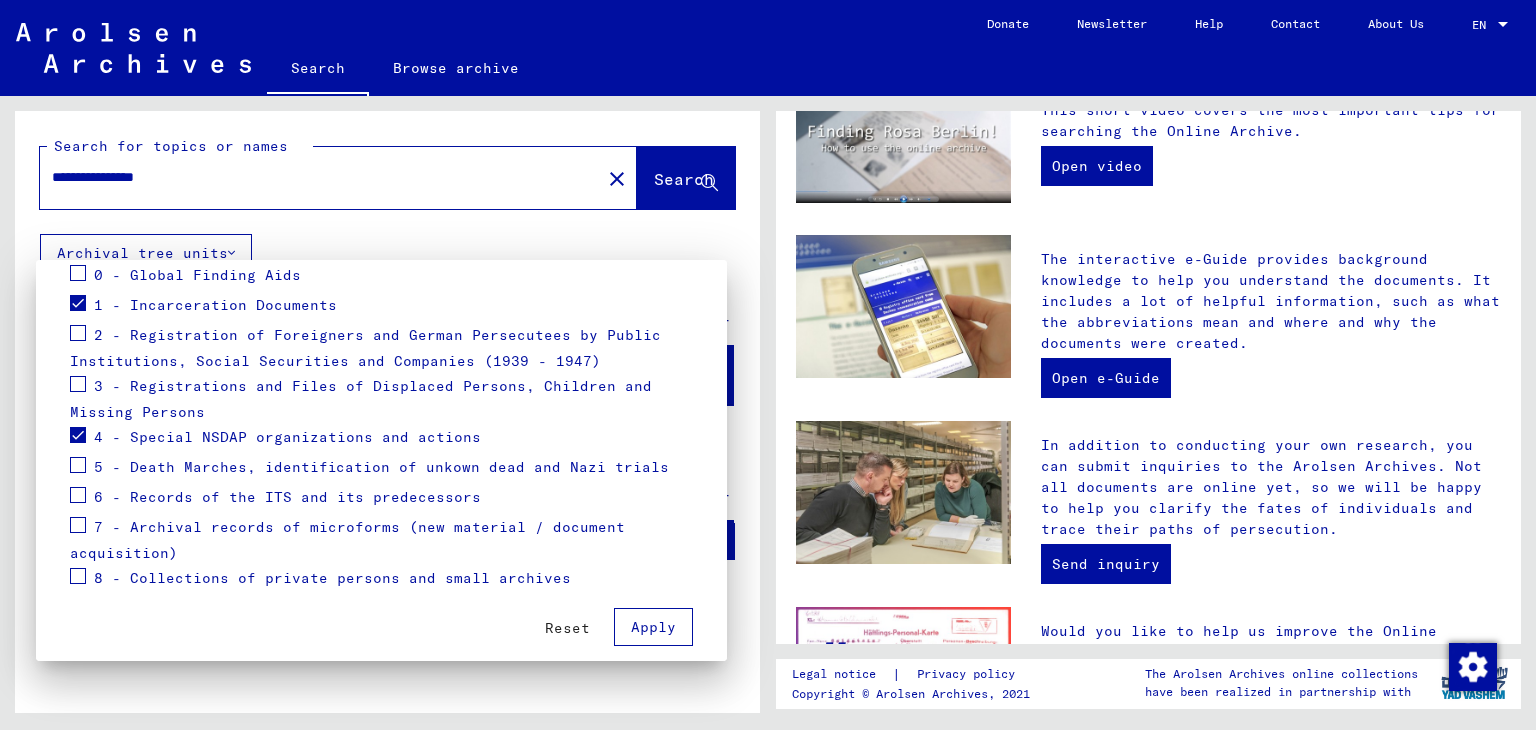 scroll, scrollTop: 270, scrollLeft: 0, axis: vertical 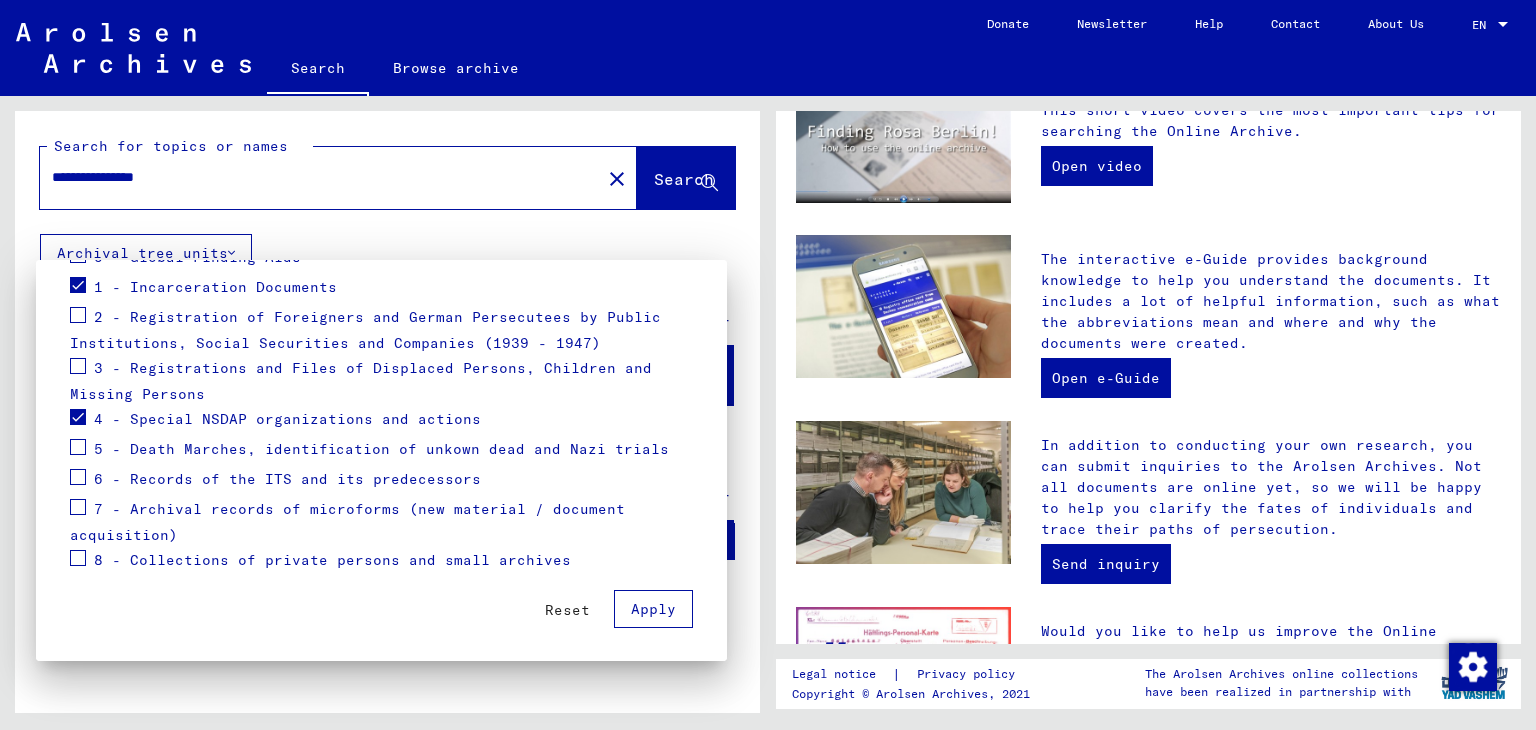 click on "Apply" at bounding box center (653, 609) 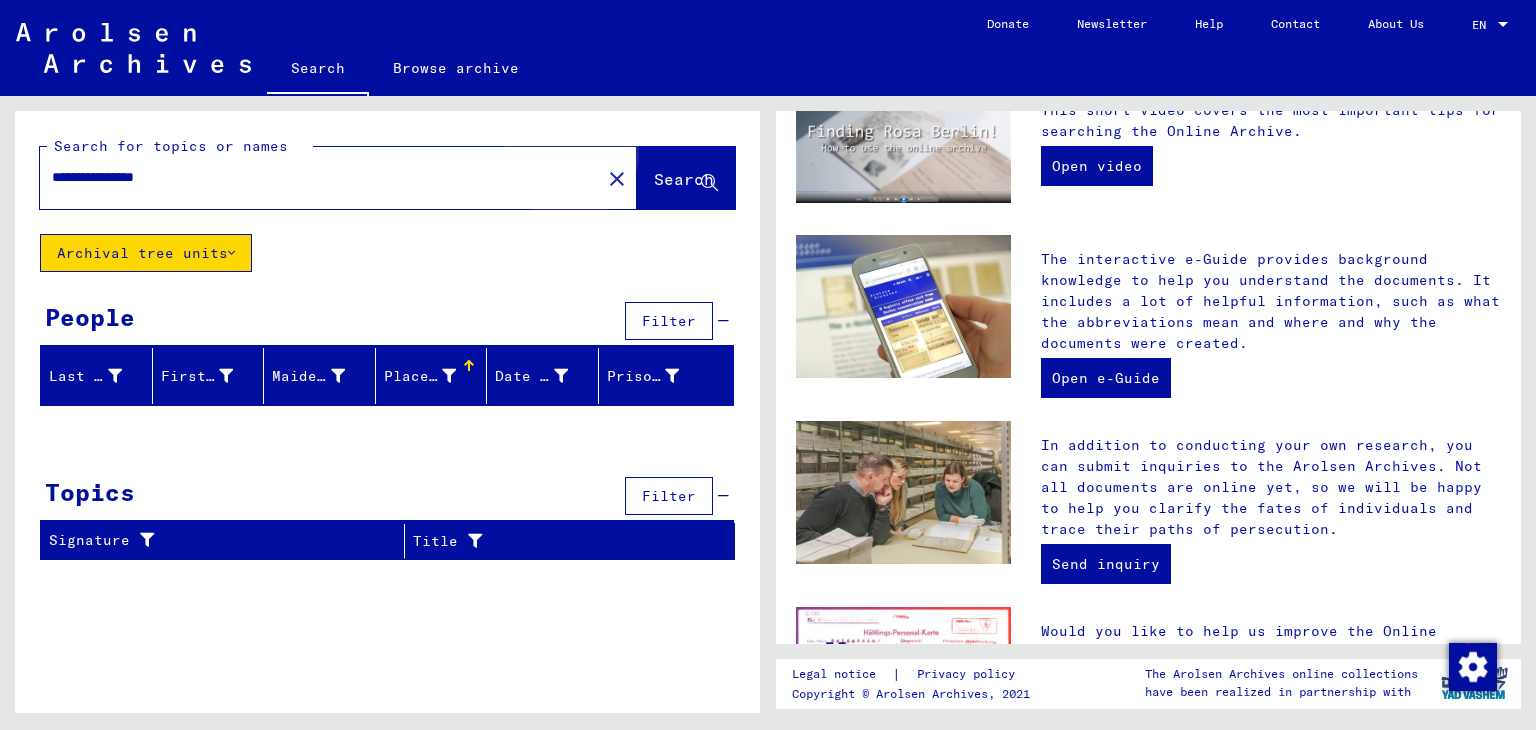 click on "Search" at bounding box center [684, 179] 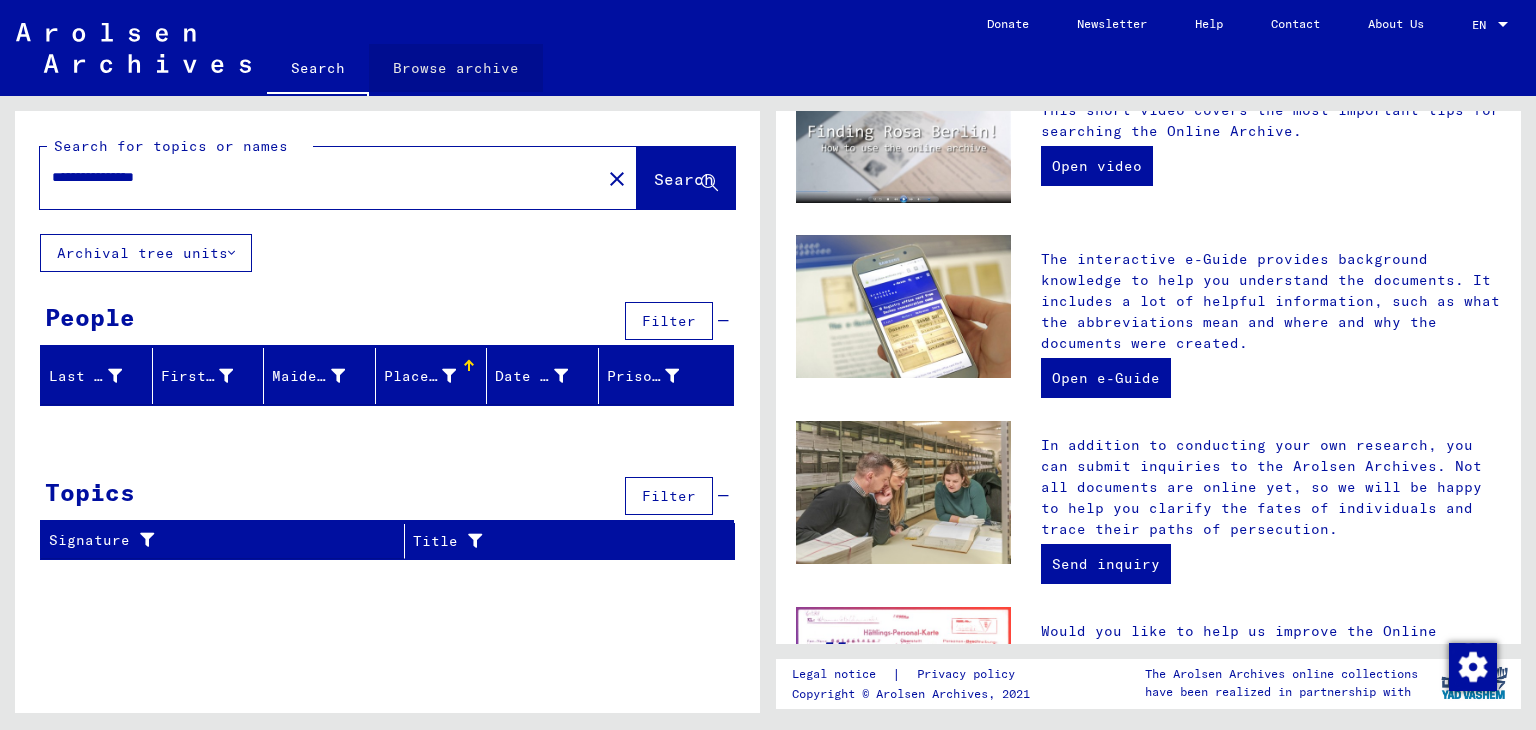click on "Browse archive" at bounding box center (456, 68) 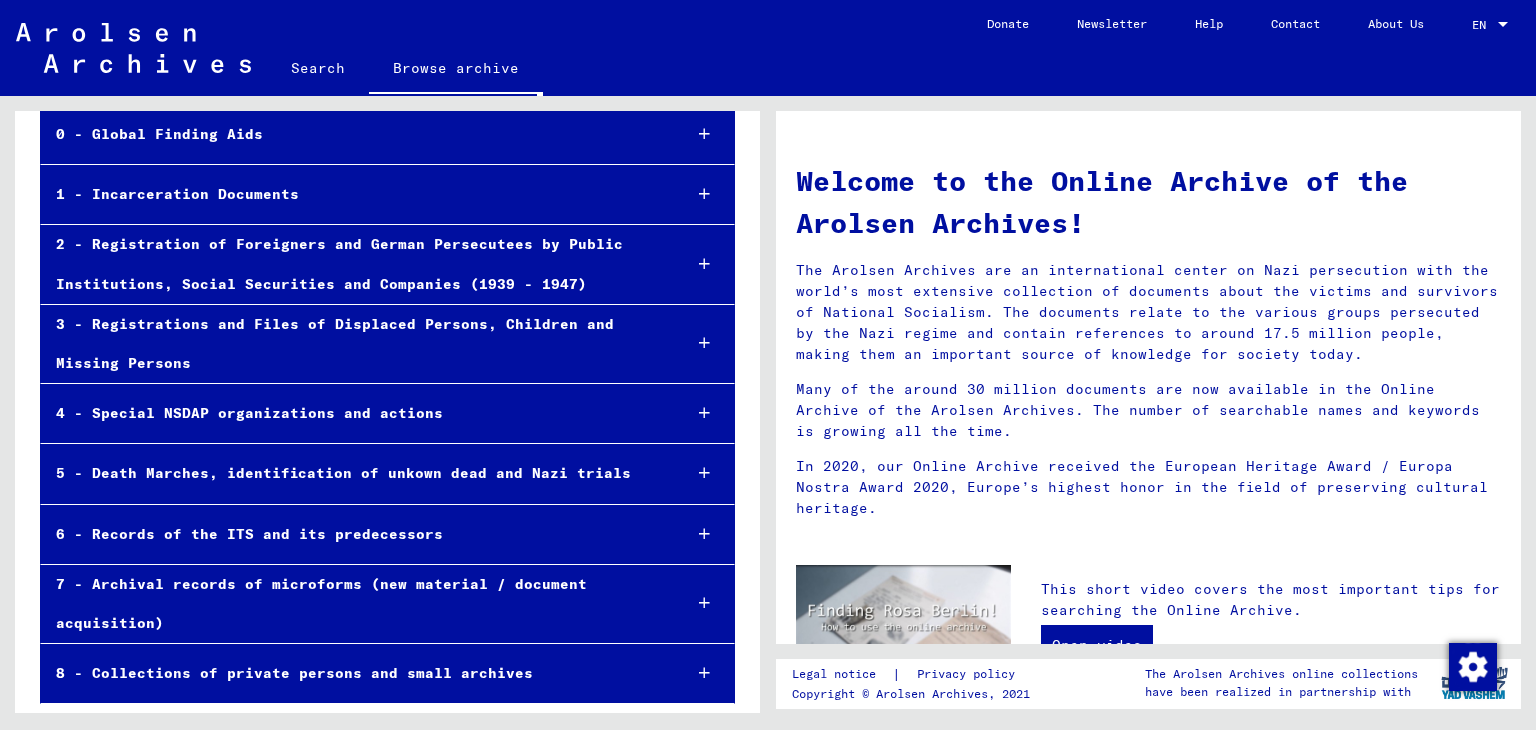 scroll, scrollTop: 0, scrollLeft: 0, axis: both 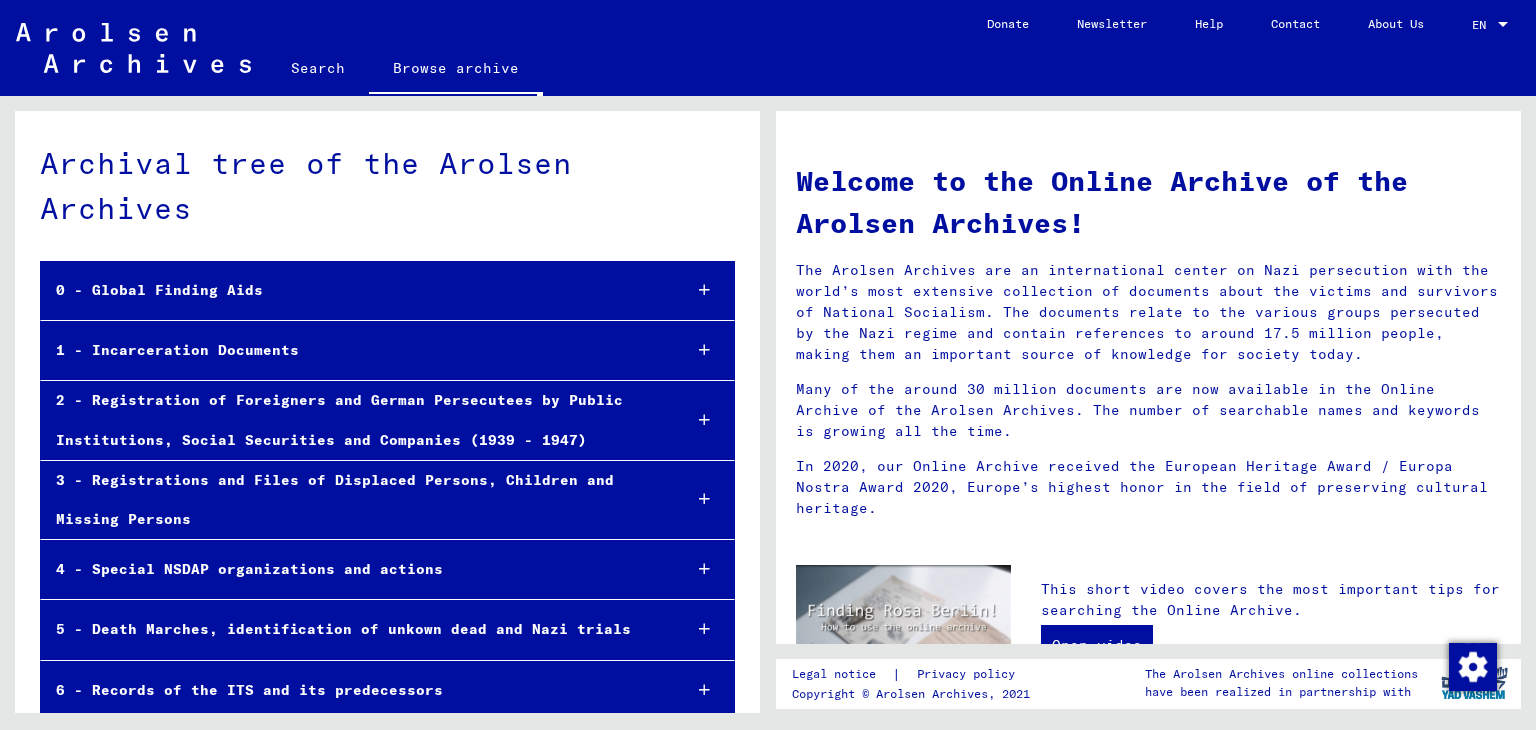 click on "0 - Global Finding Aids" at bounding box center [353, 290] 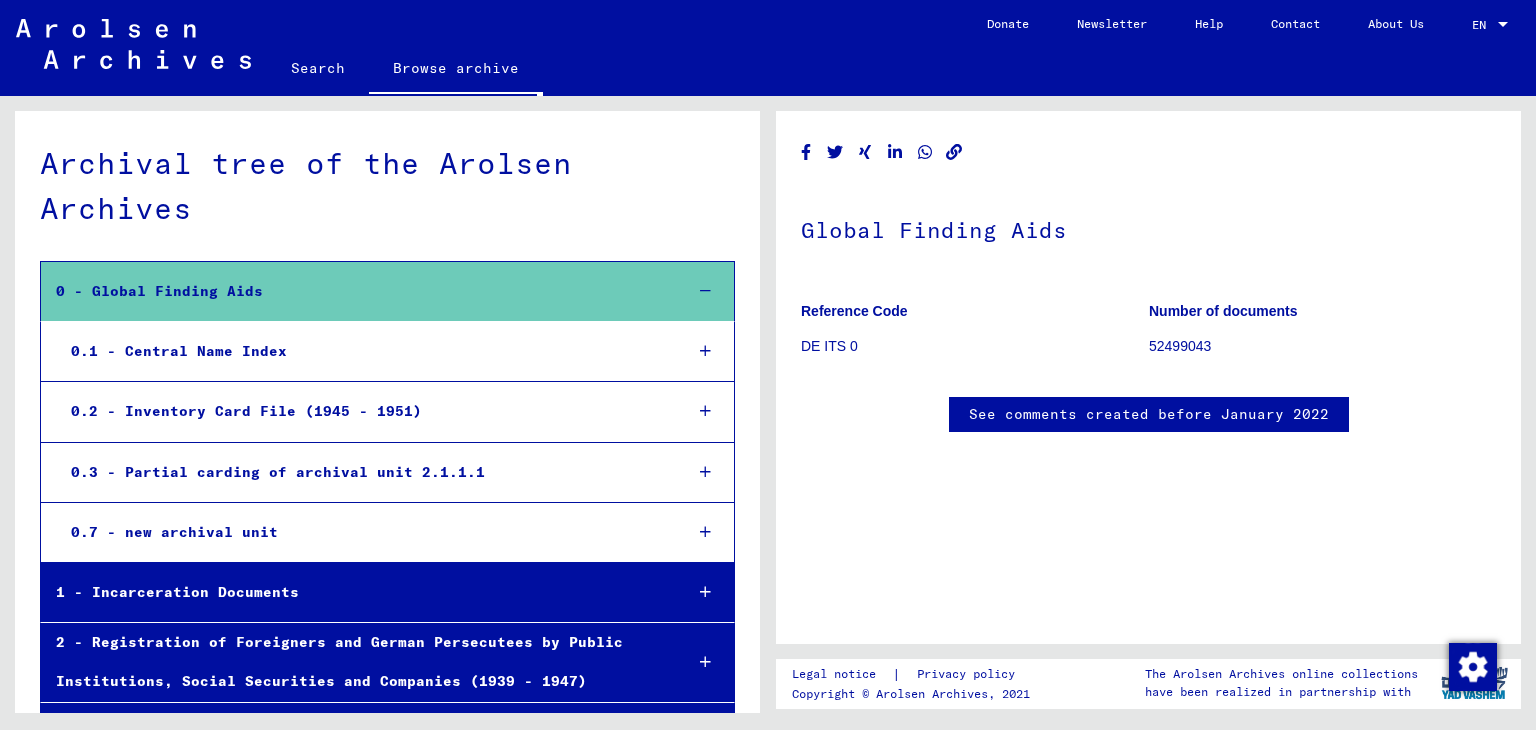 click on "0.1 - Central Name Index" at bounding box center [361, 351] 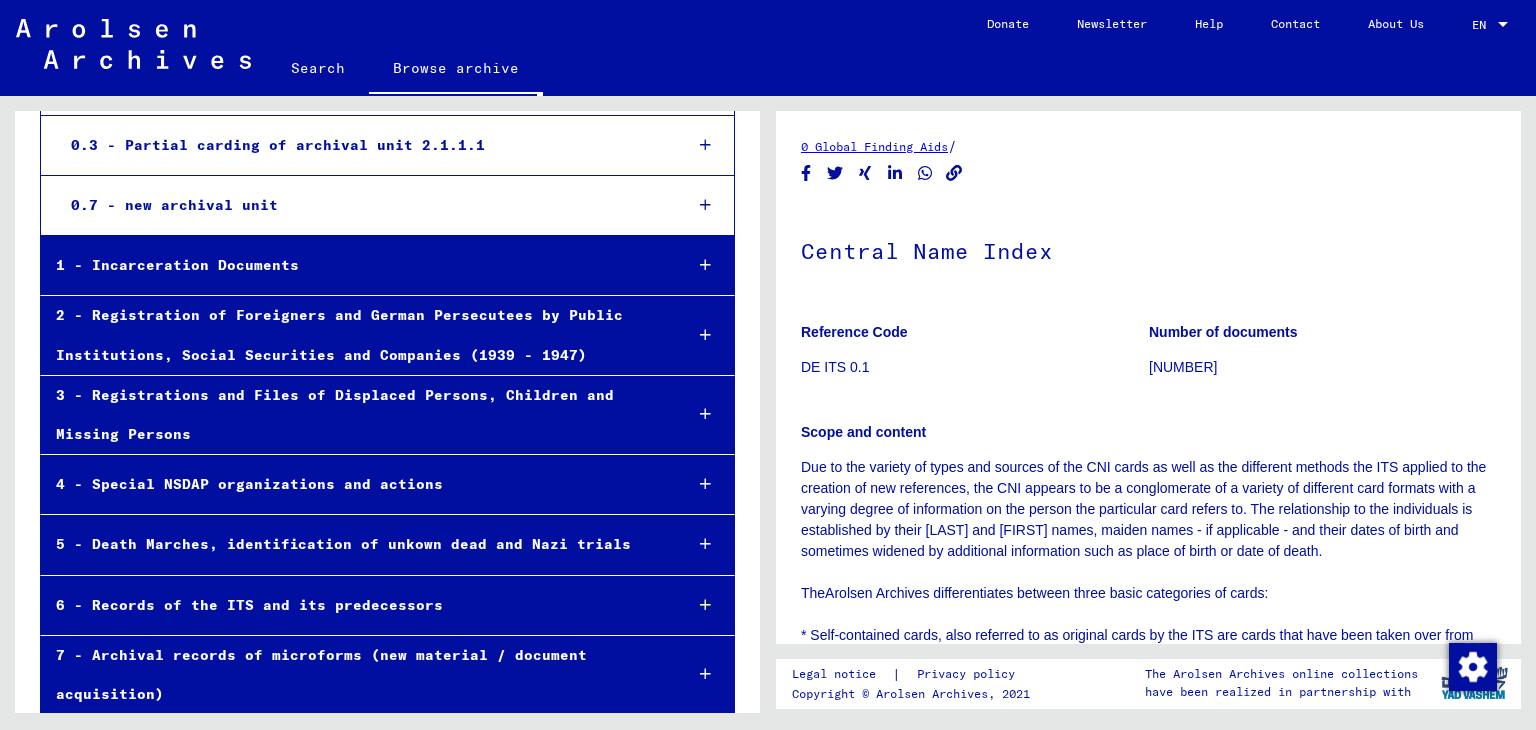 scroll, scrollTop: 892, scrollLeft: 0, axis: vertical 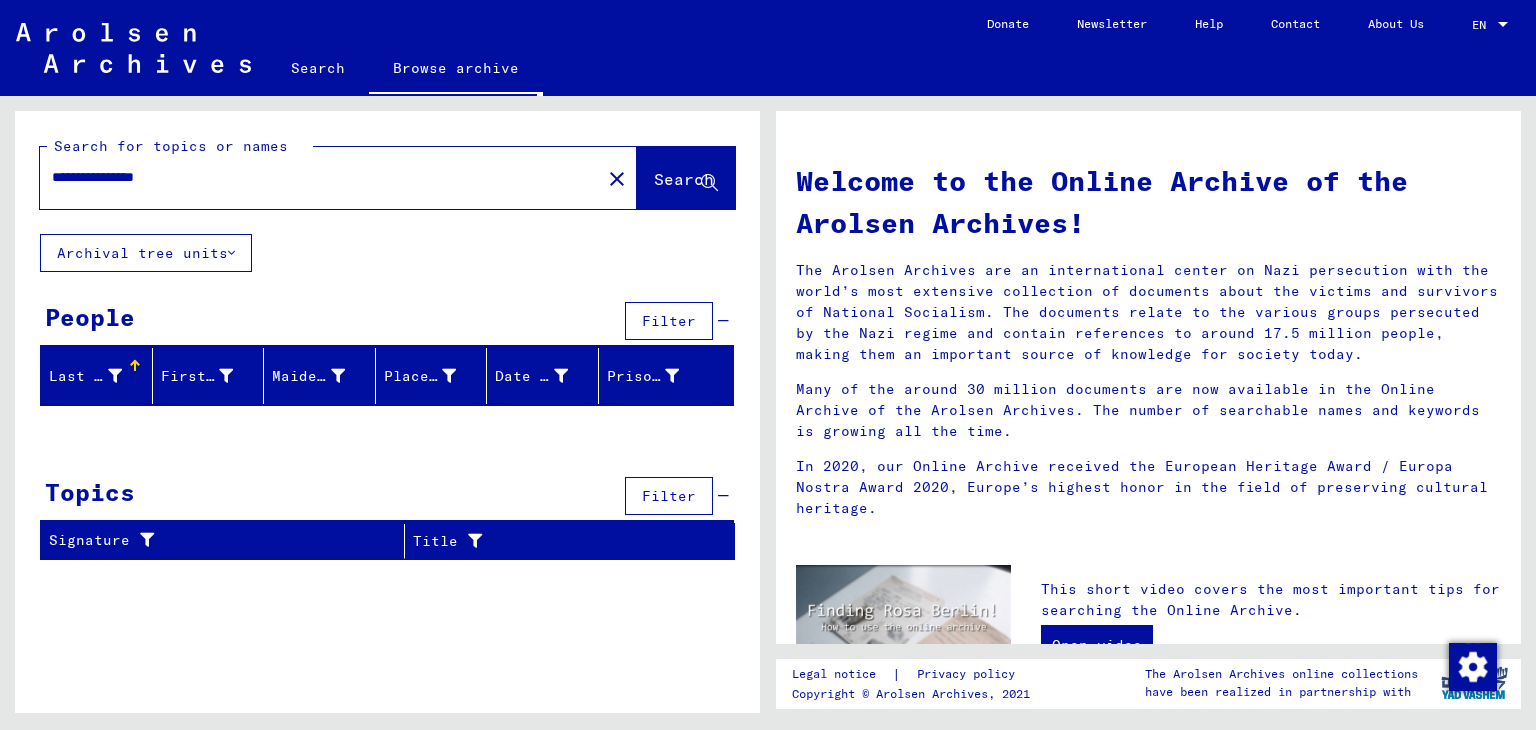 click on "Last Name" at bounding box center (85, 376) 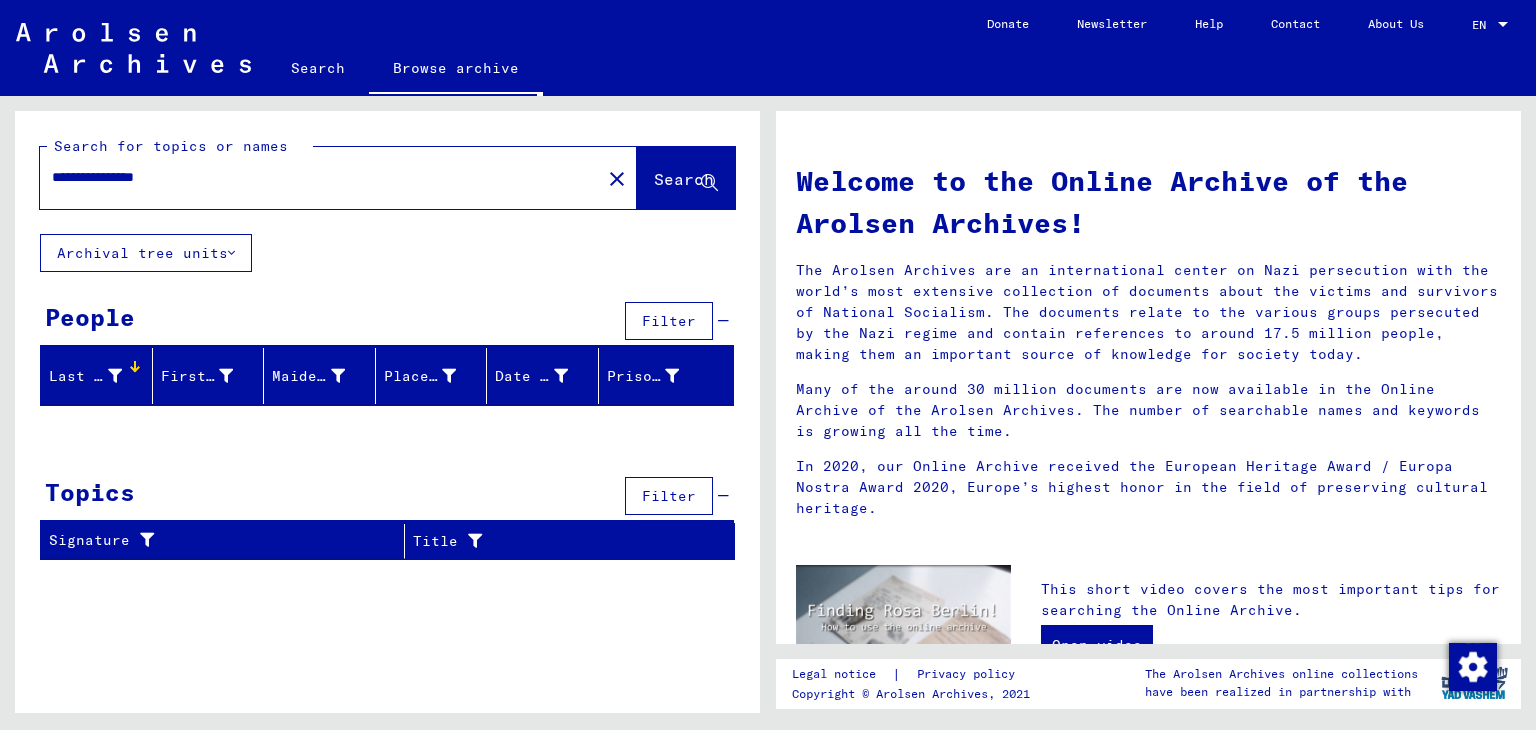 click on "Filter" at bounding box center [669, 321] 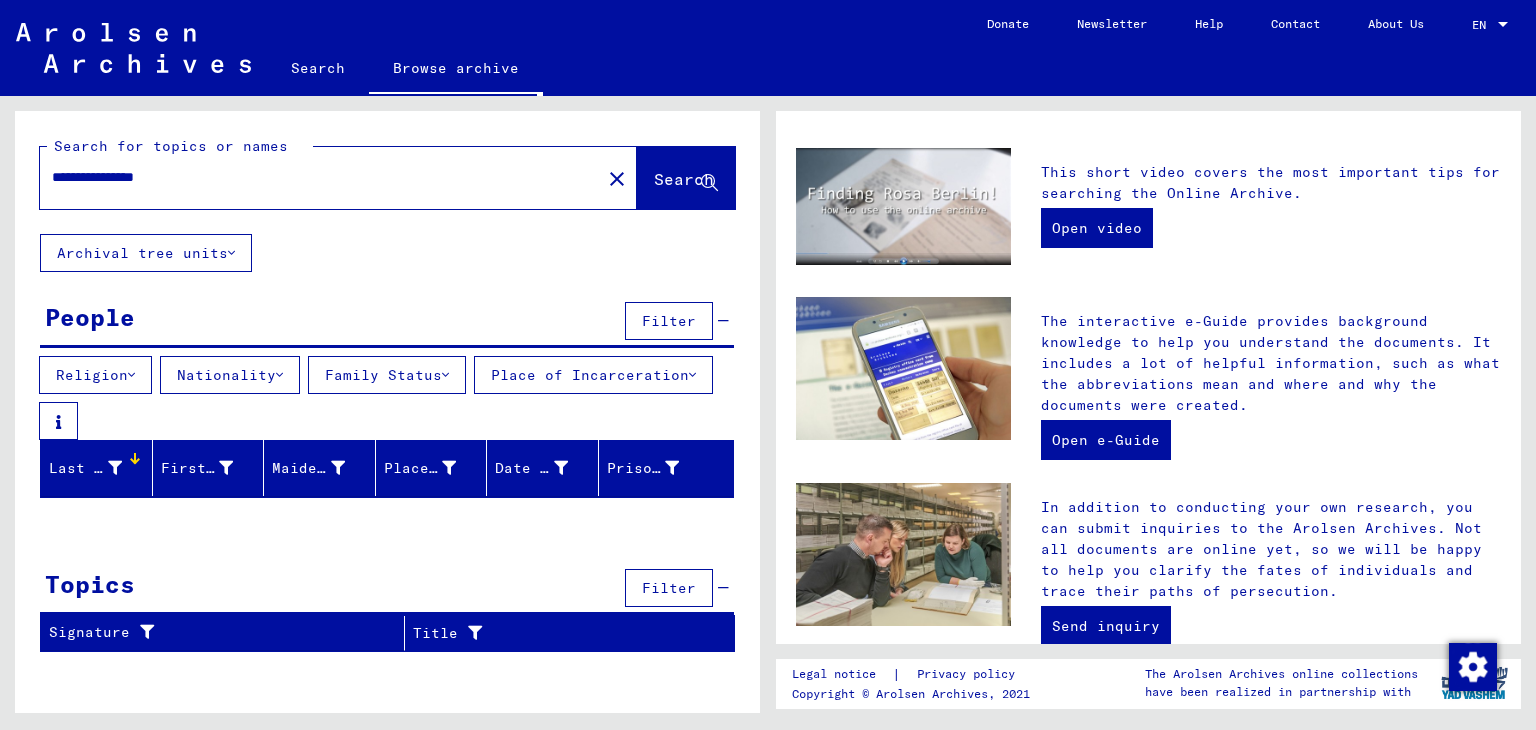 scroll, scrollTop: 0, scrollLeft: 0, axis: both 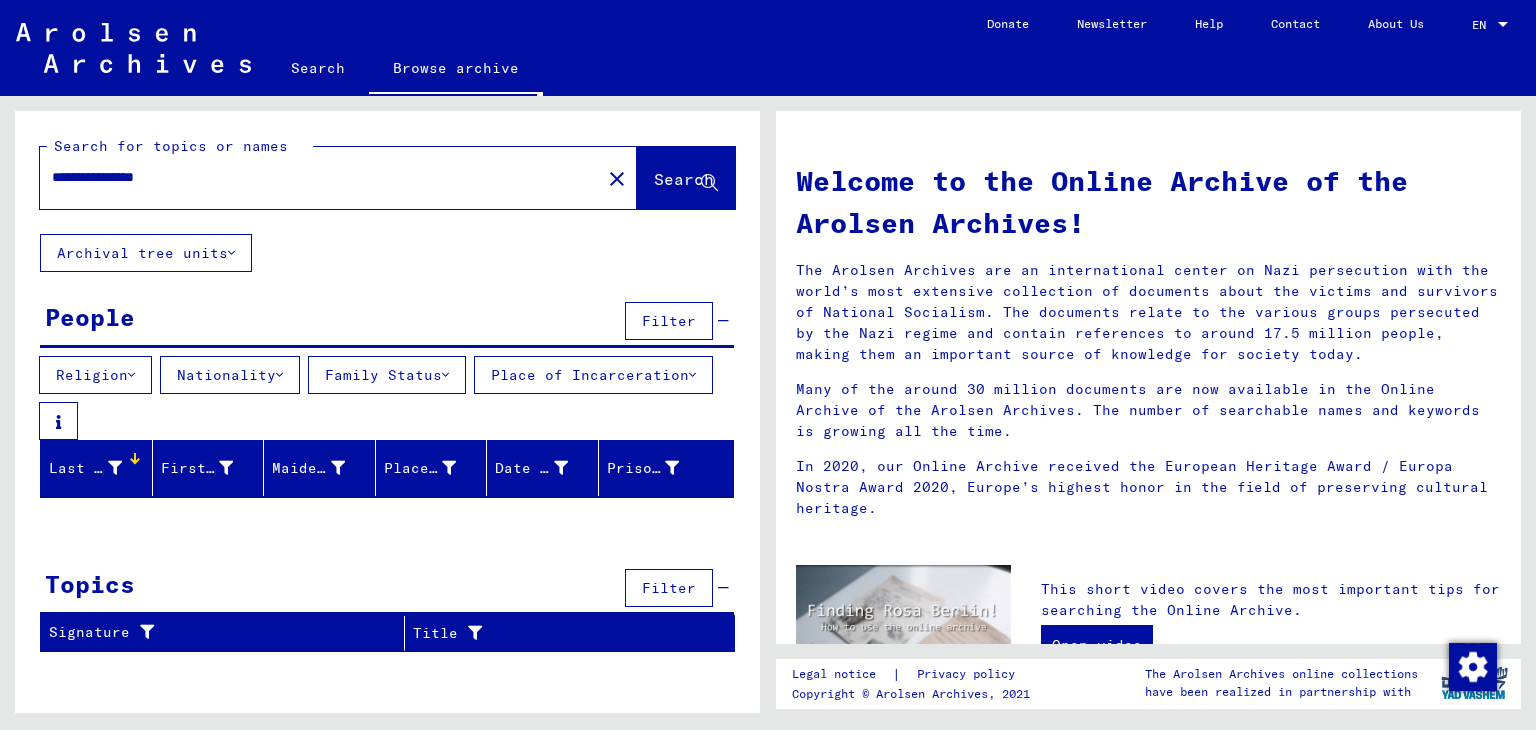 click on "Topics" at bounding box center (90, 584) 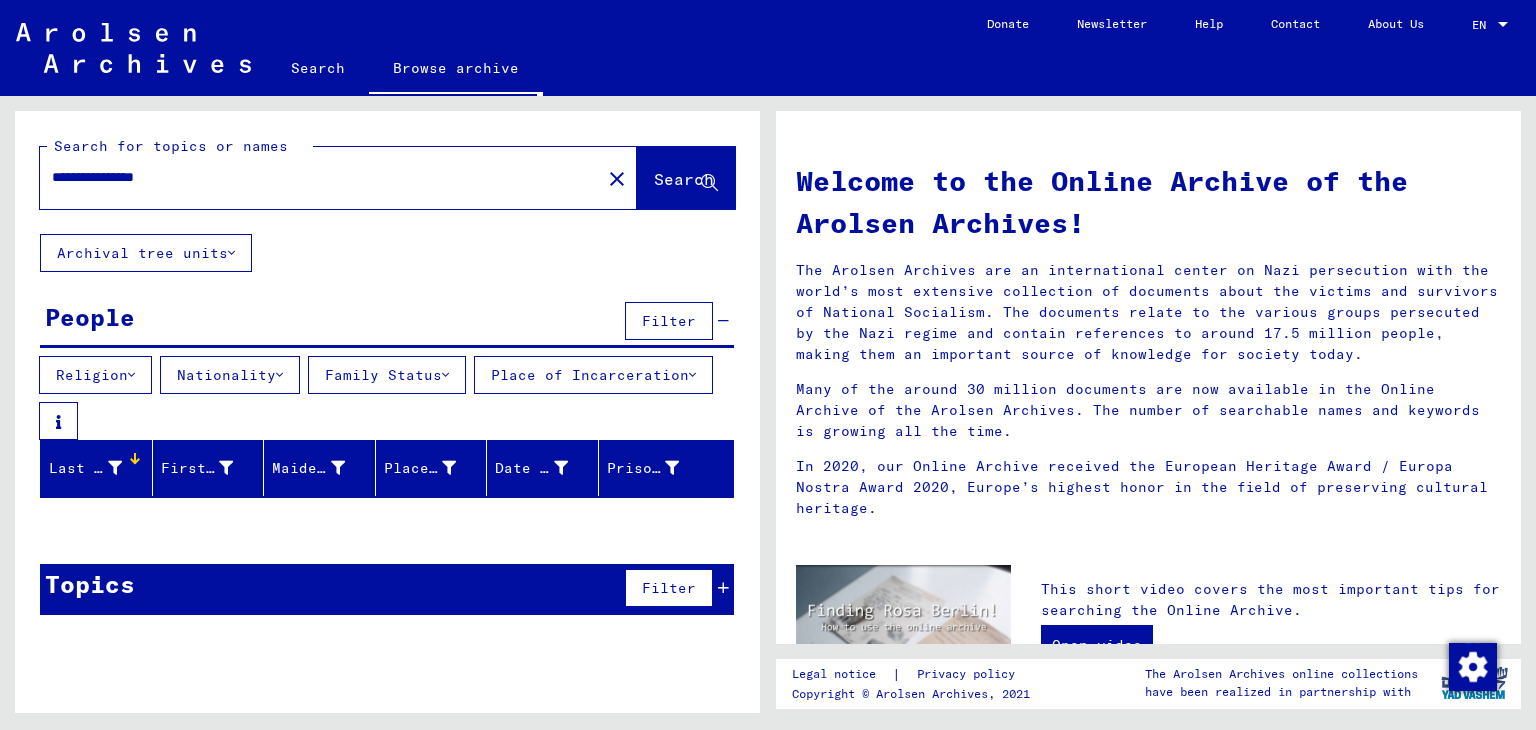 click on "Filter" at bounding box center (669, 588) 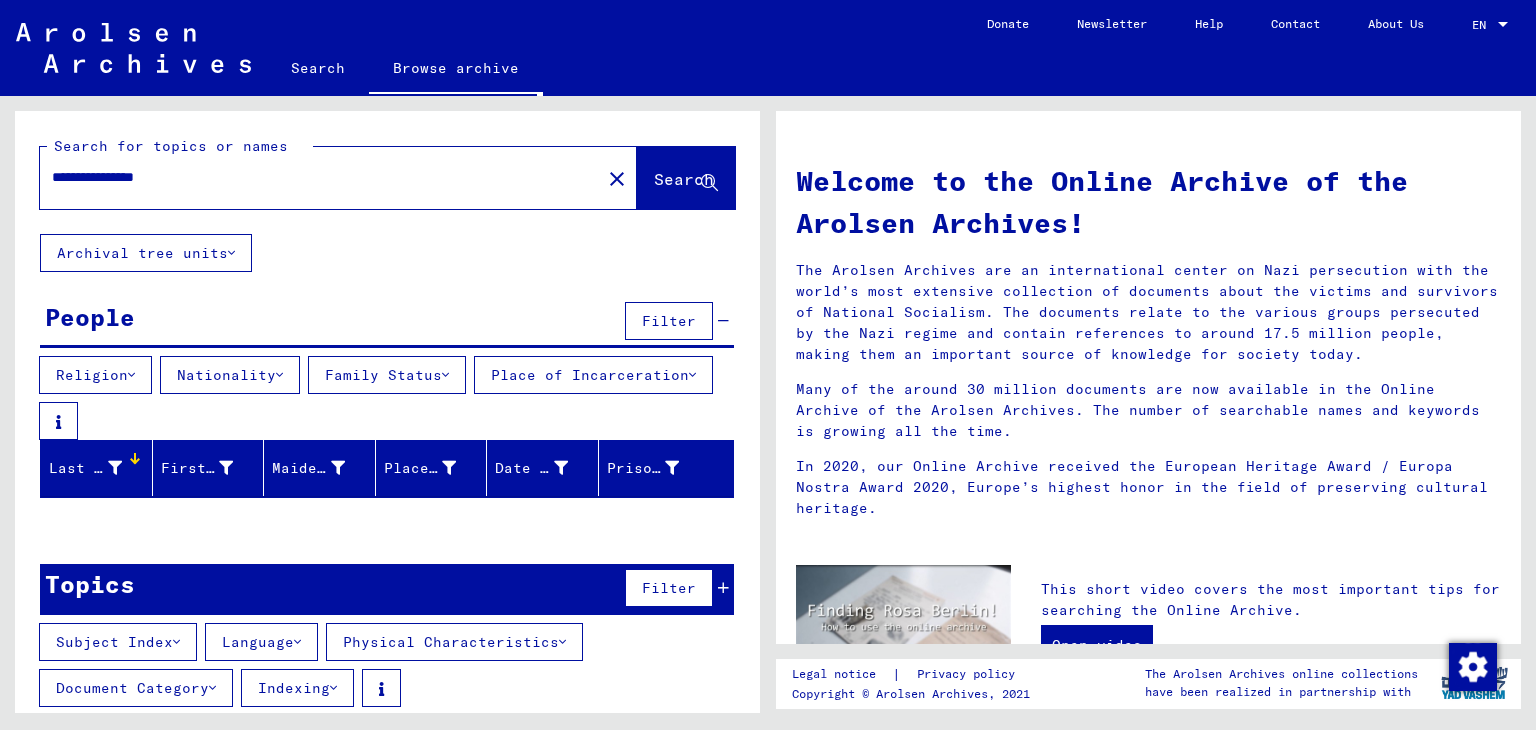 scroll, scrollTop: 26, scrollLeft: 0, axis: vertical 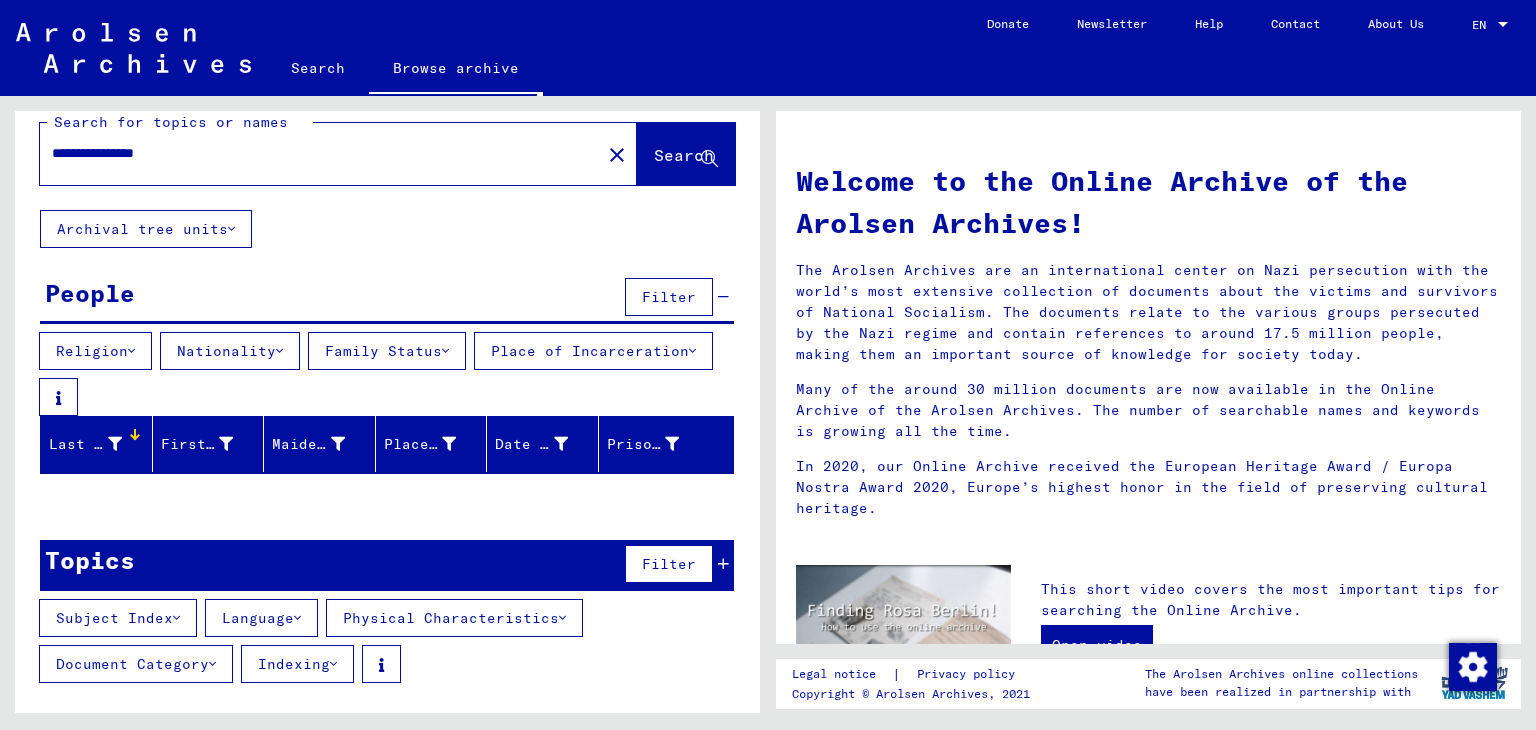 click on "Document Category" at bounding box center (118, 618) 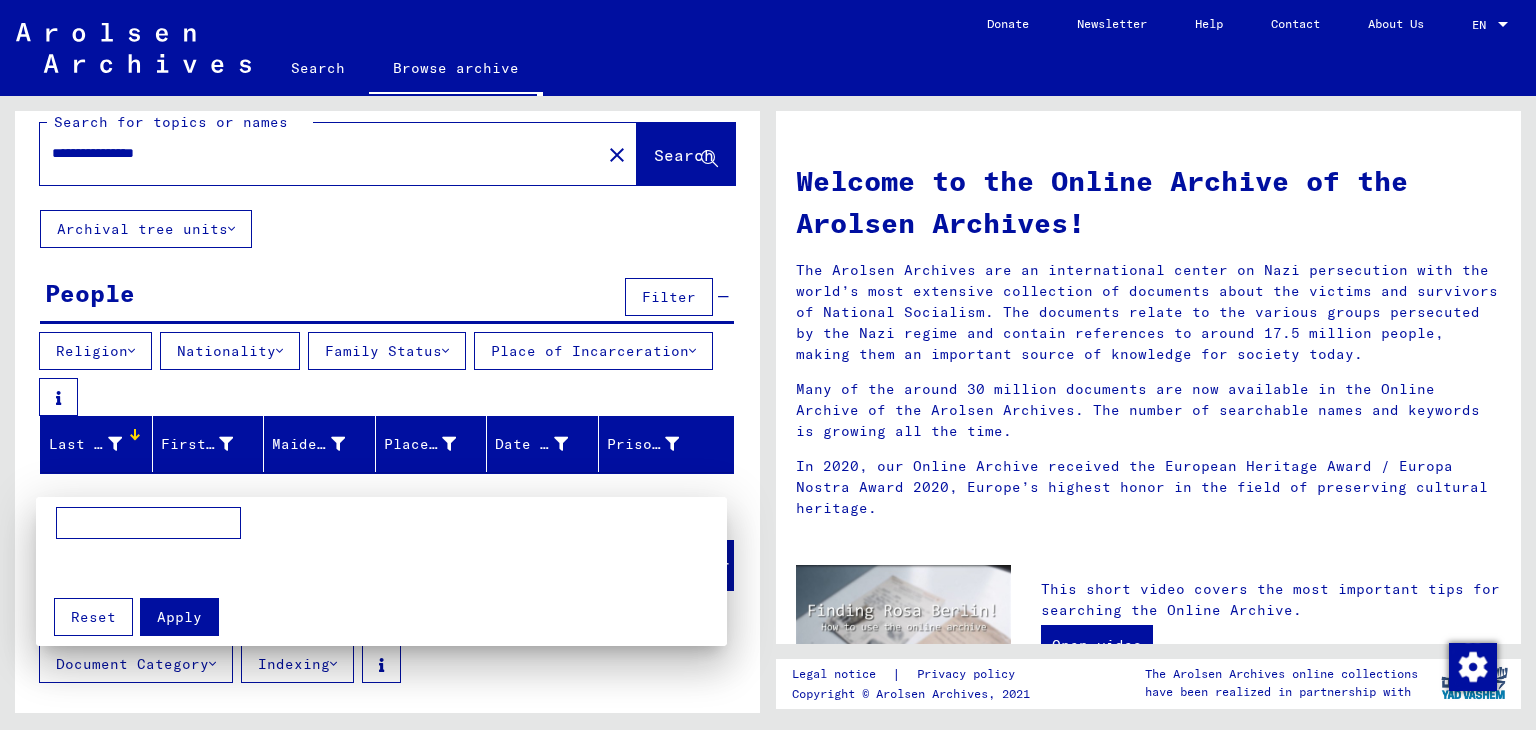 click at bounding box center (148, 523) 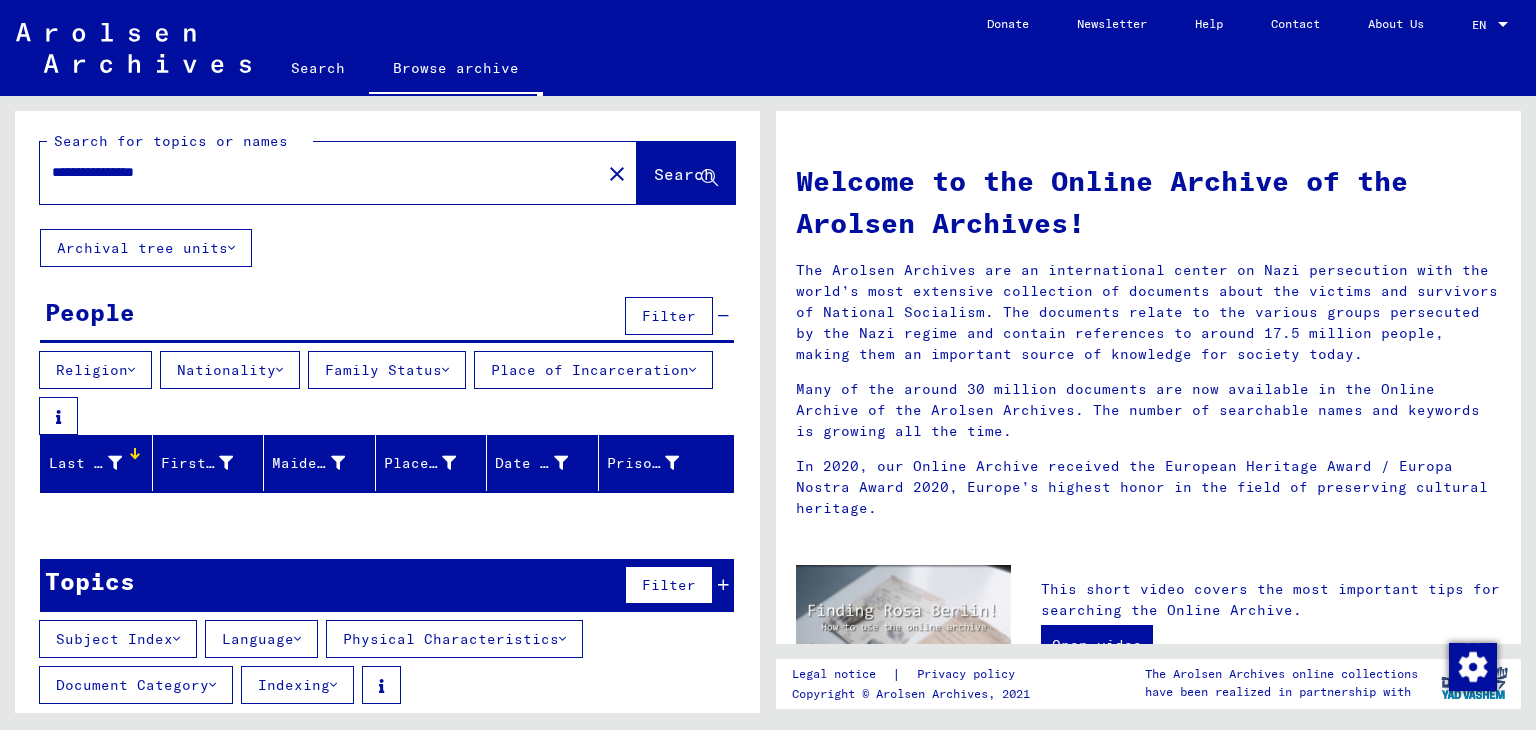 scroll, scrollTop: 26, scrollLeft: 0, axis: vertical 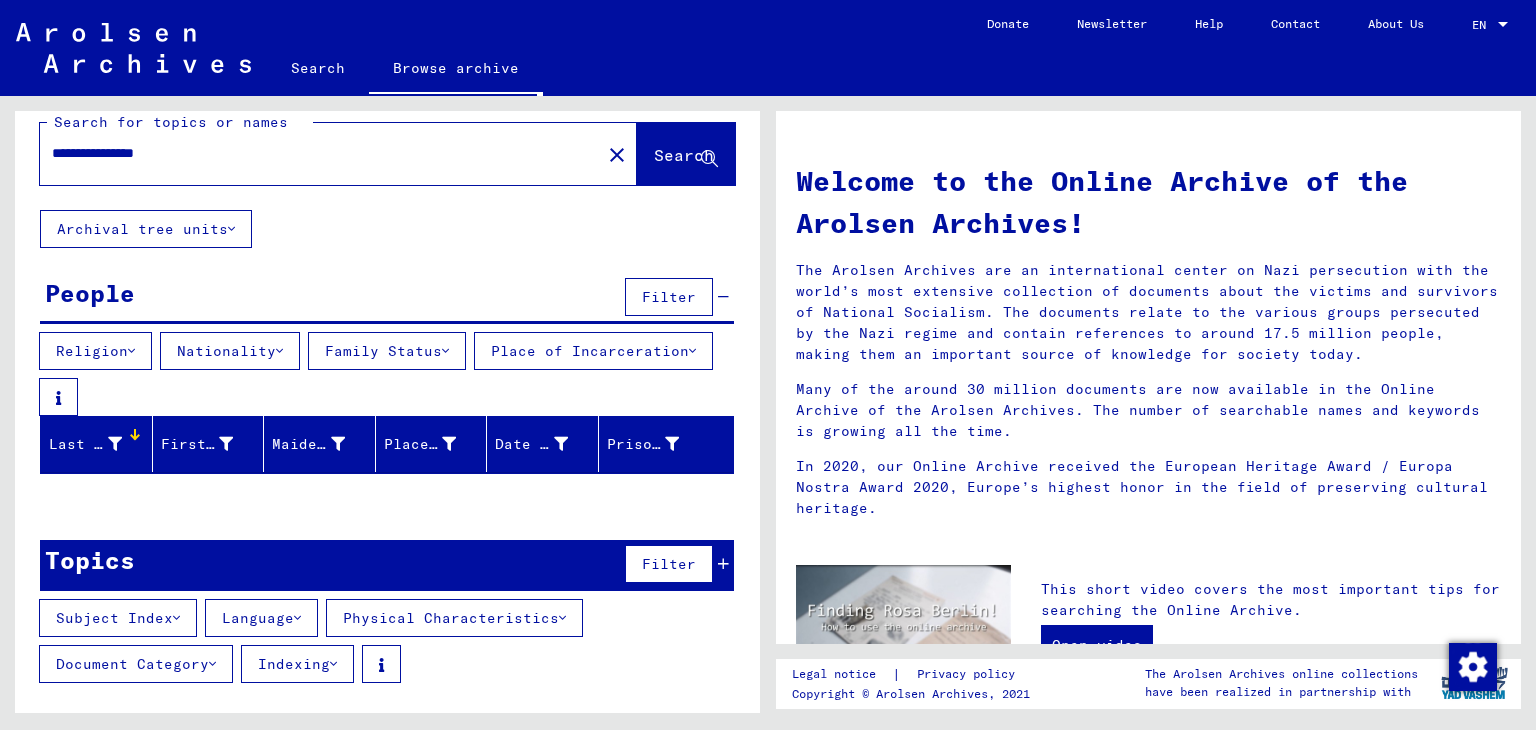 click on "Subject Index" at bounding box center [118, 618] 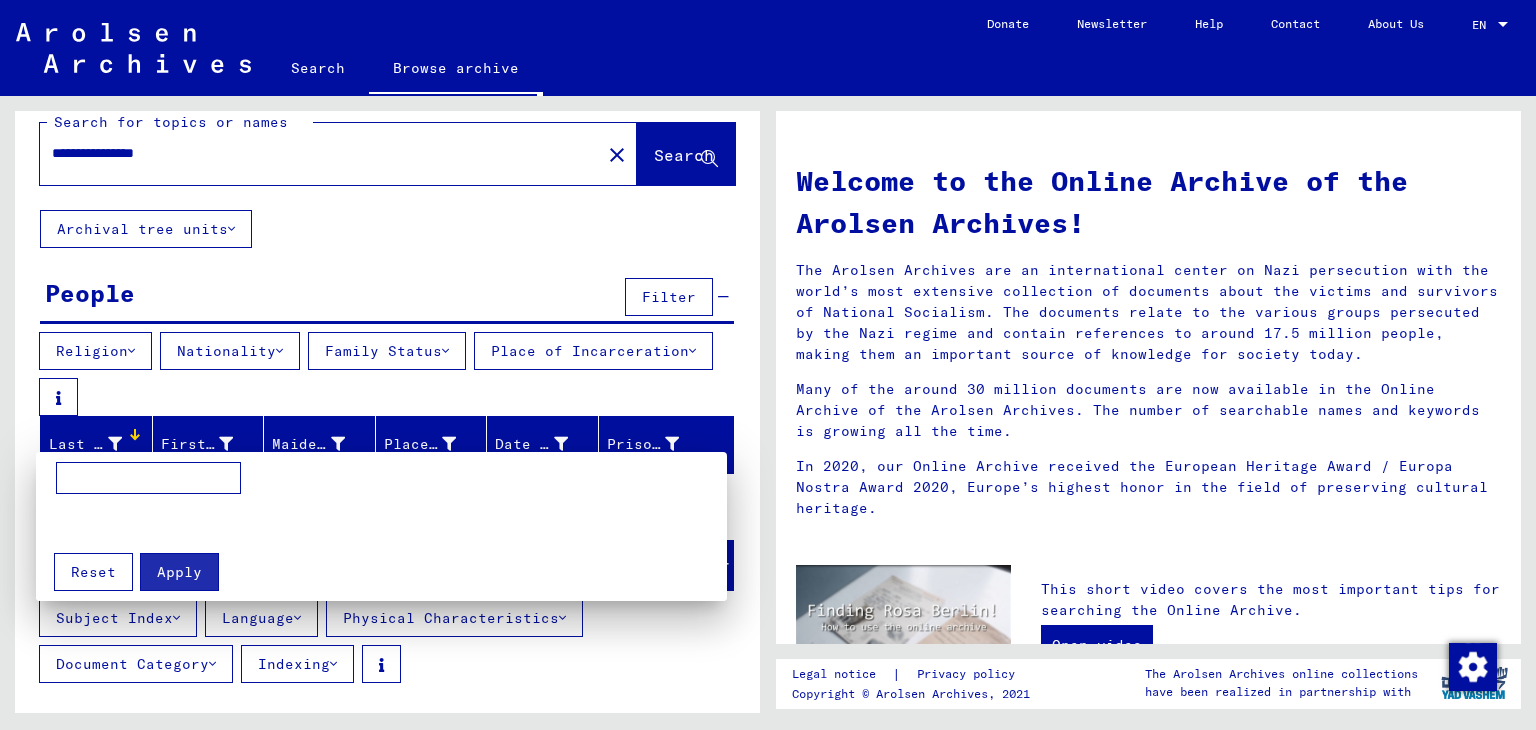 click at bounding box center [768, 365] 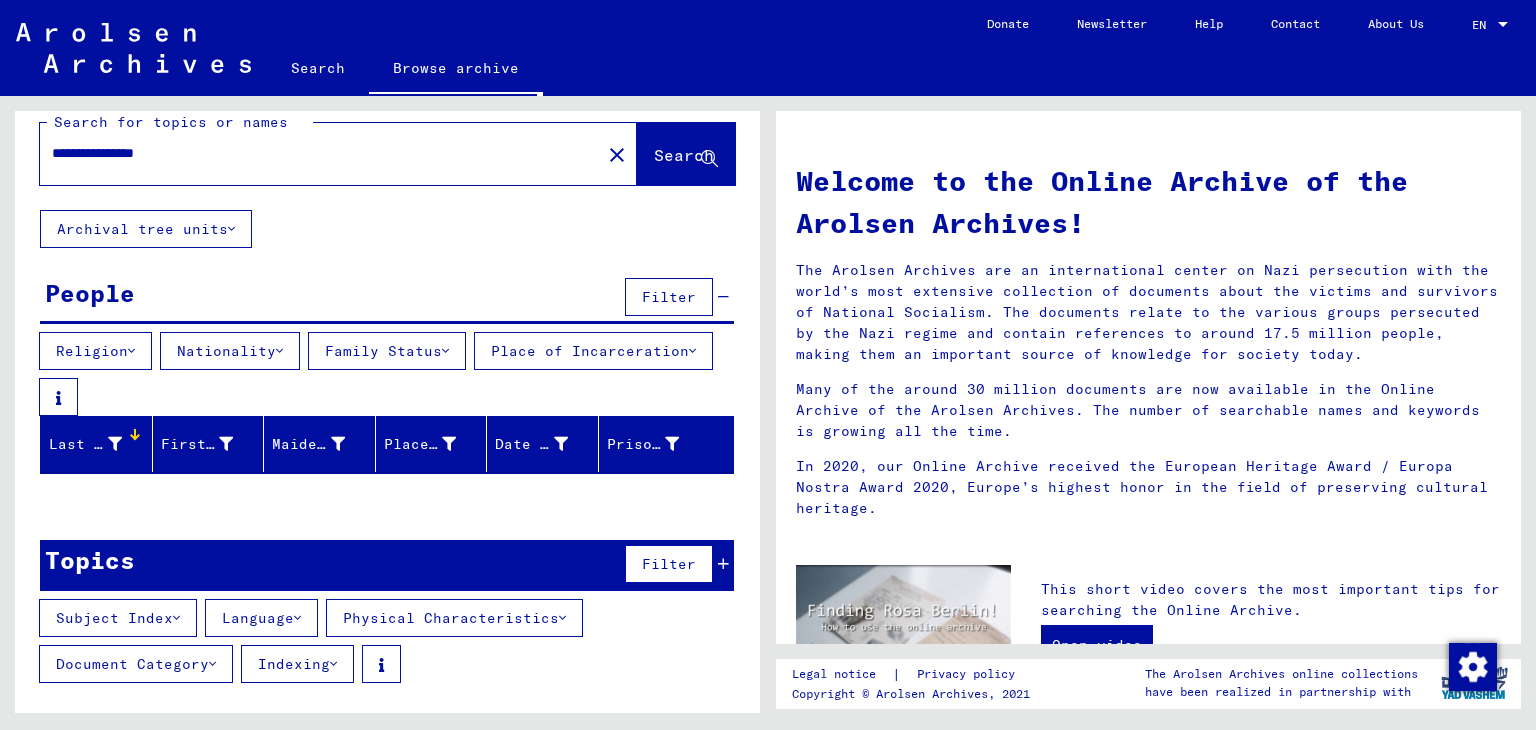 click on "Search" at bounding box center (684, 155) 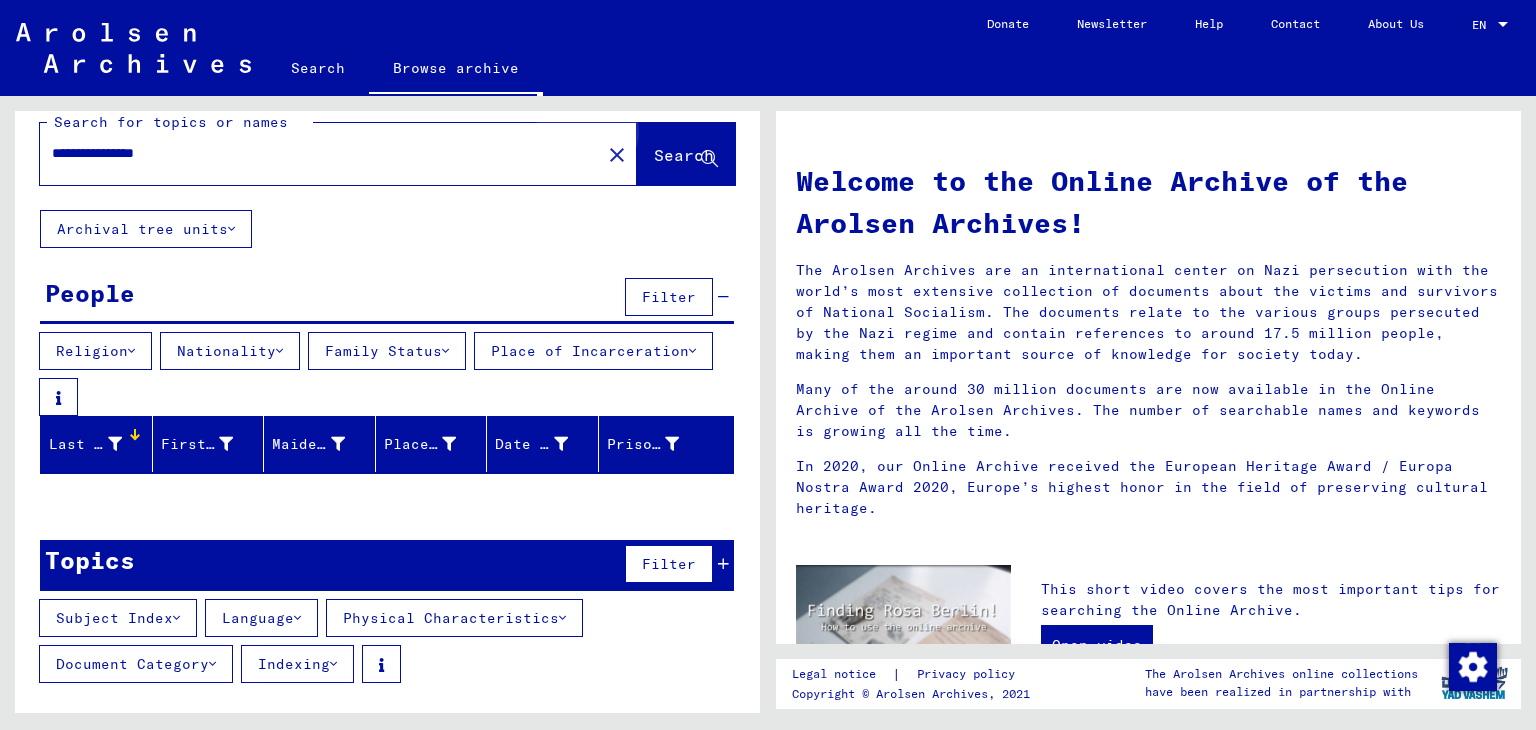 click on "Search" at bounding box center (684, 155) 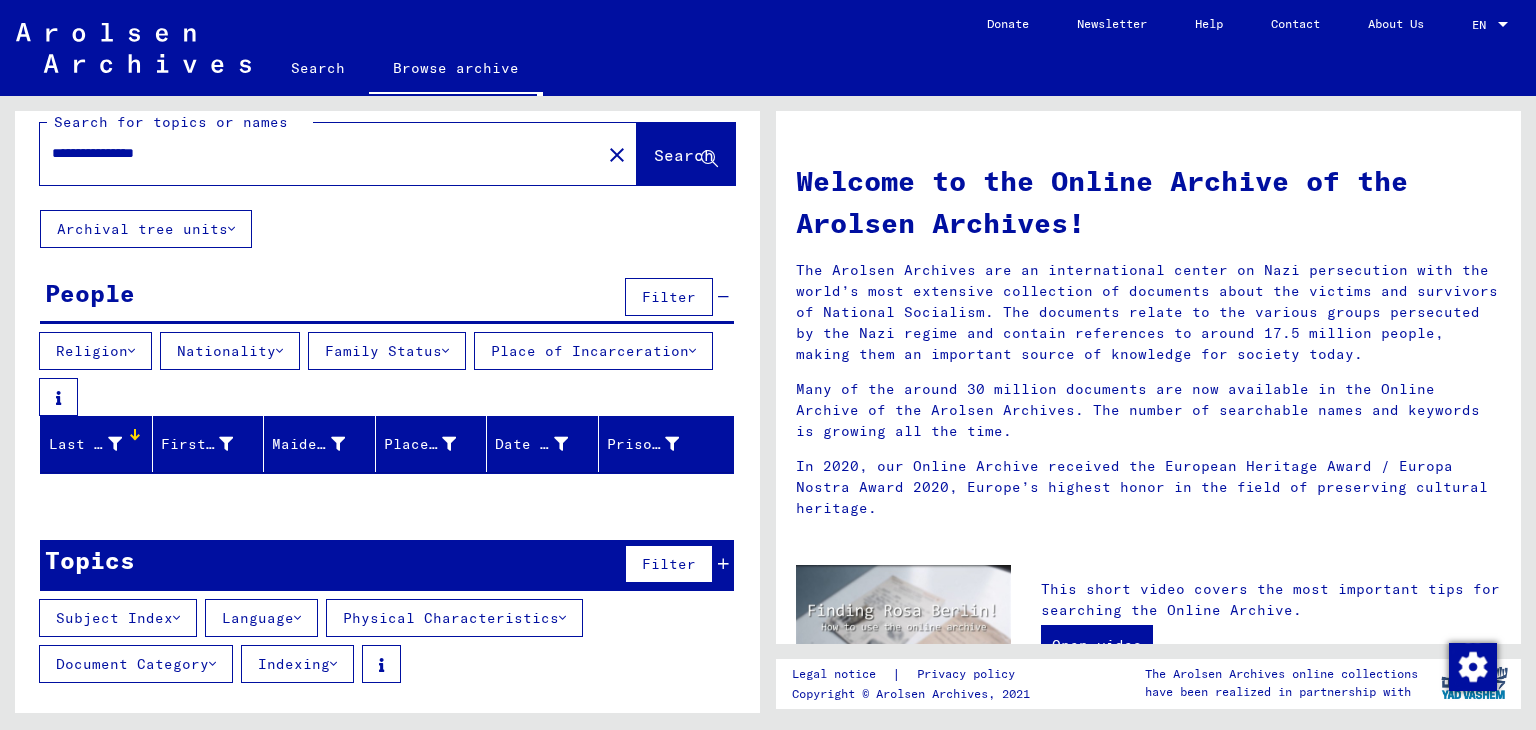 click on "**********" at bounding box center (314, 153) 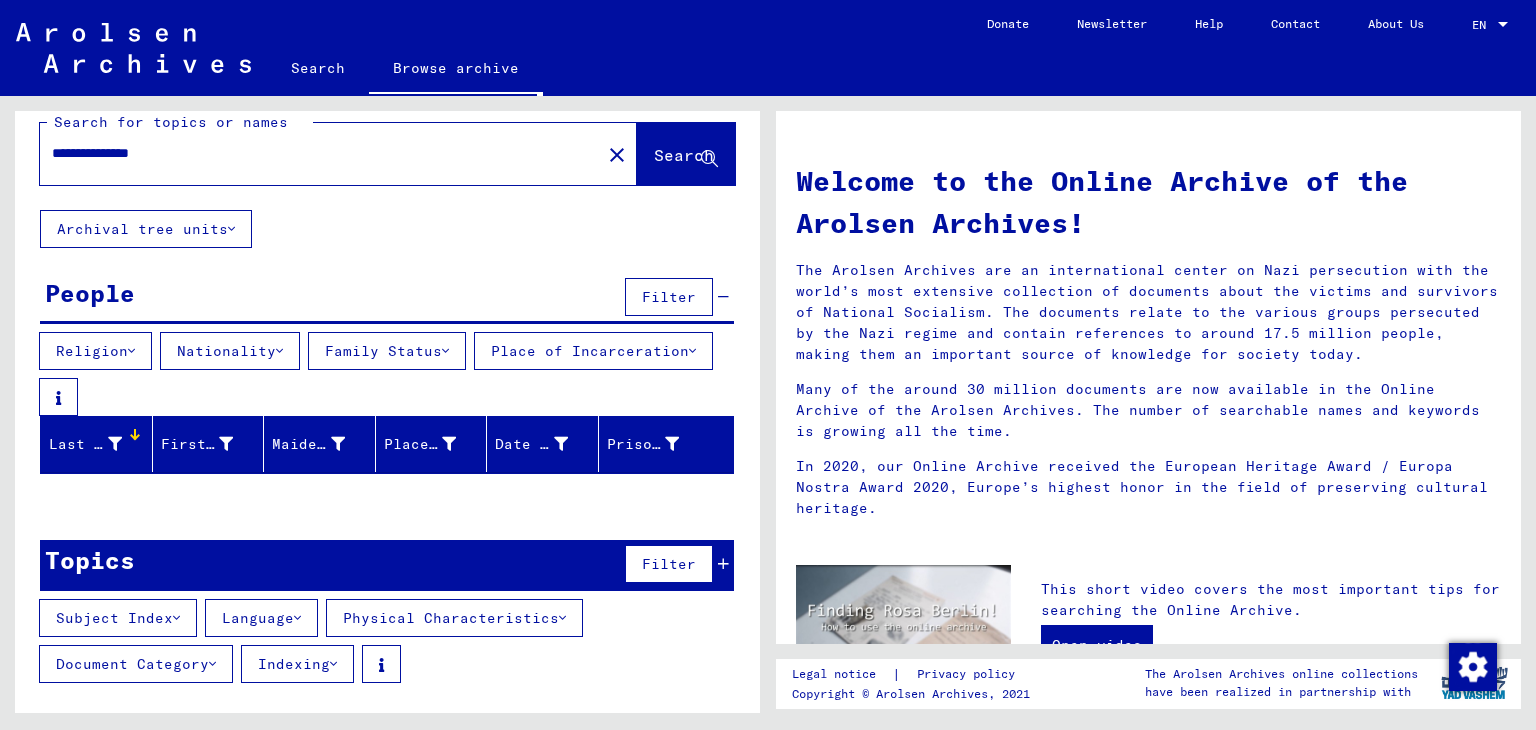 click on "Search" at bounding box center (684, 155) 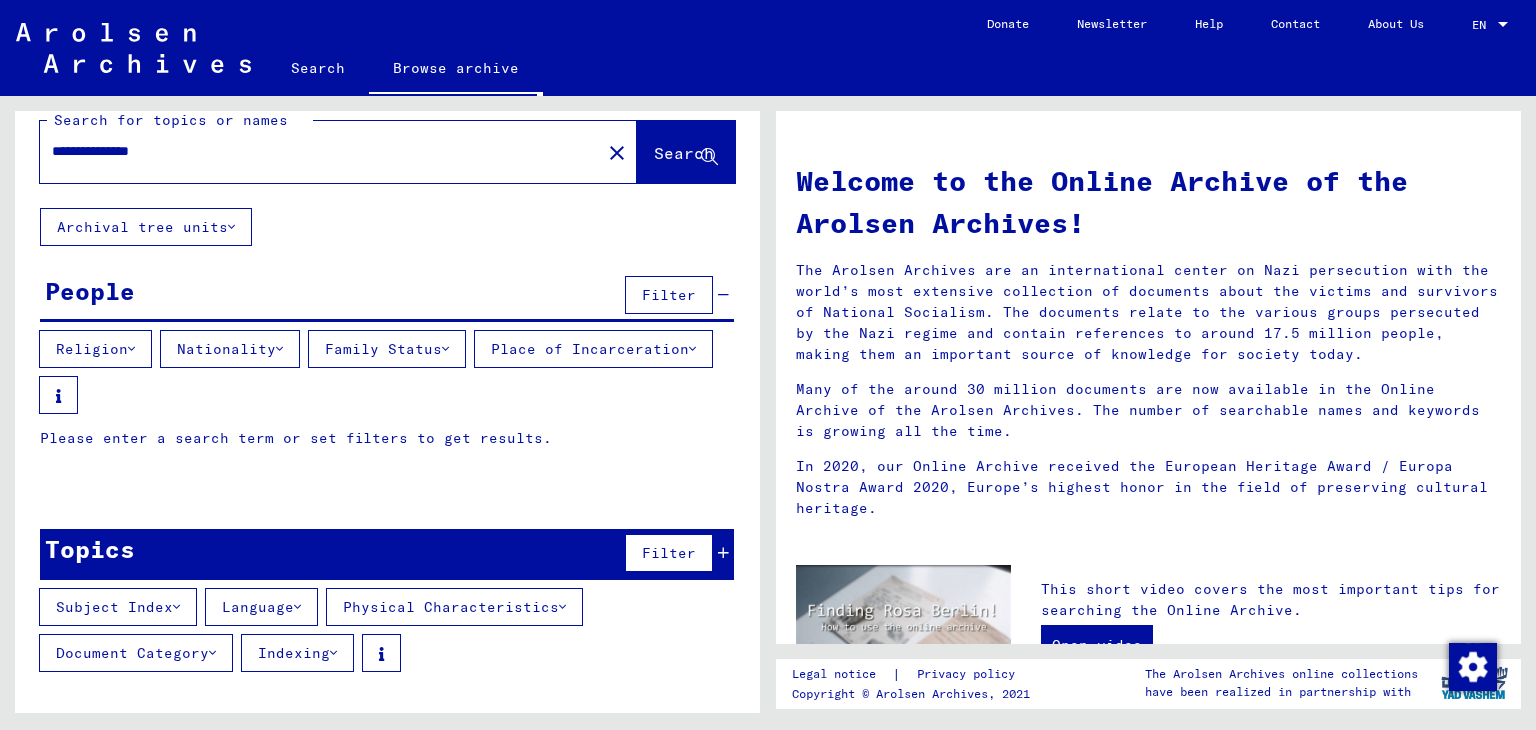 scroll, scrollTop: 0, scrollLeft: 0, axis: both 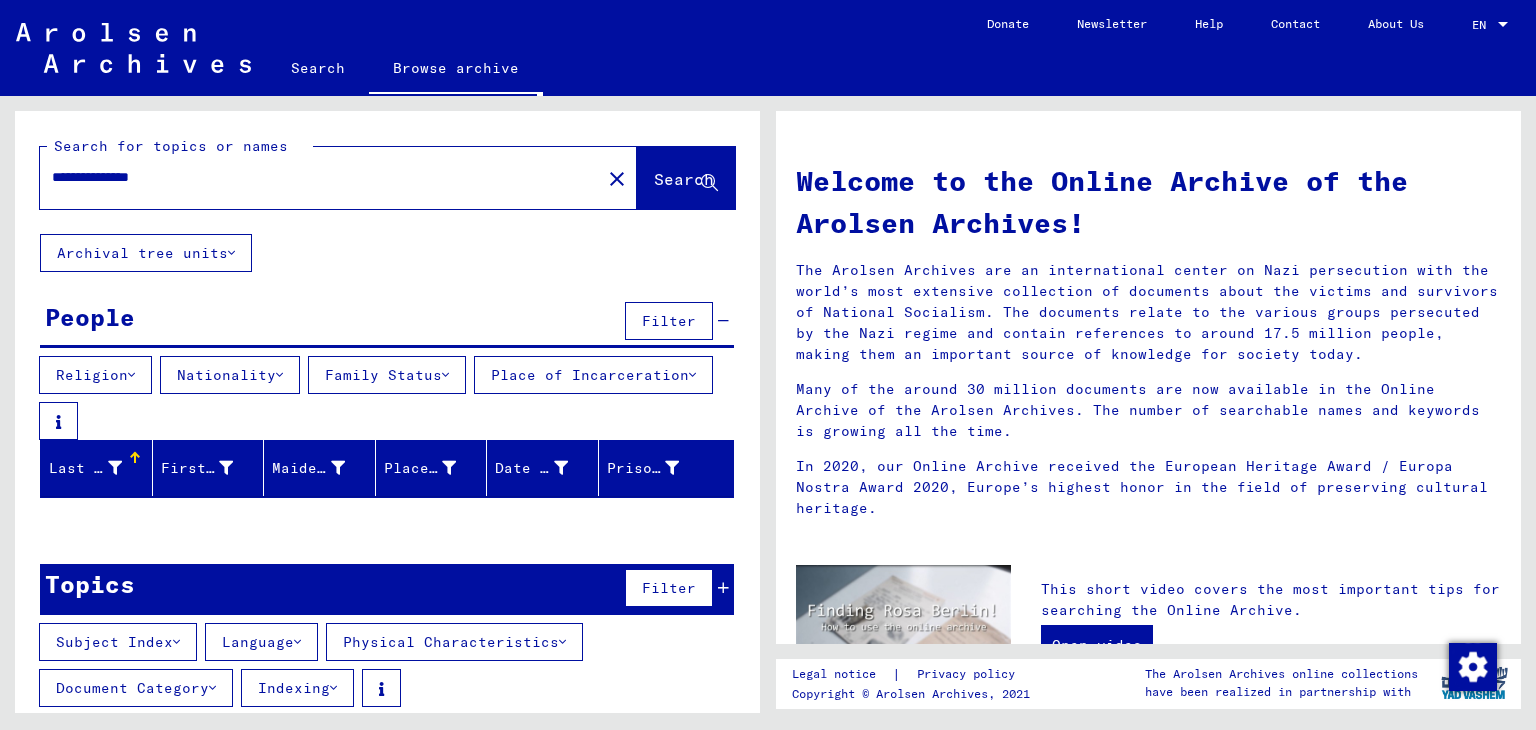 click on "**********" at bounding box center [314, 177] 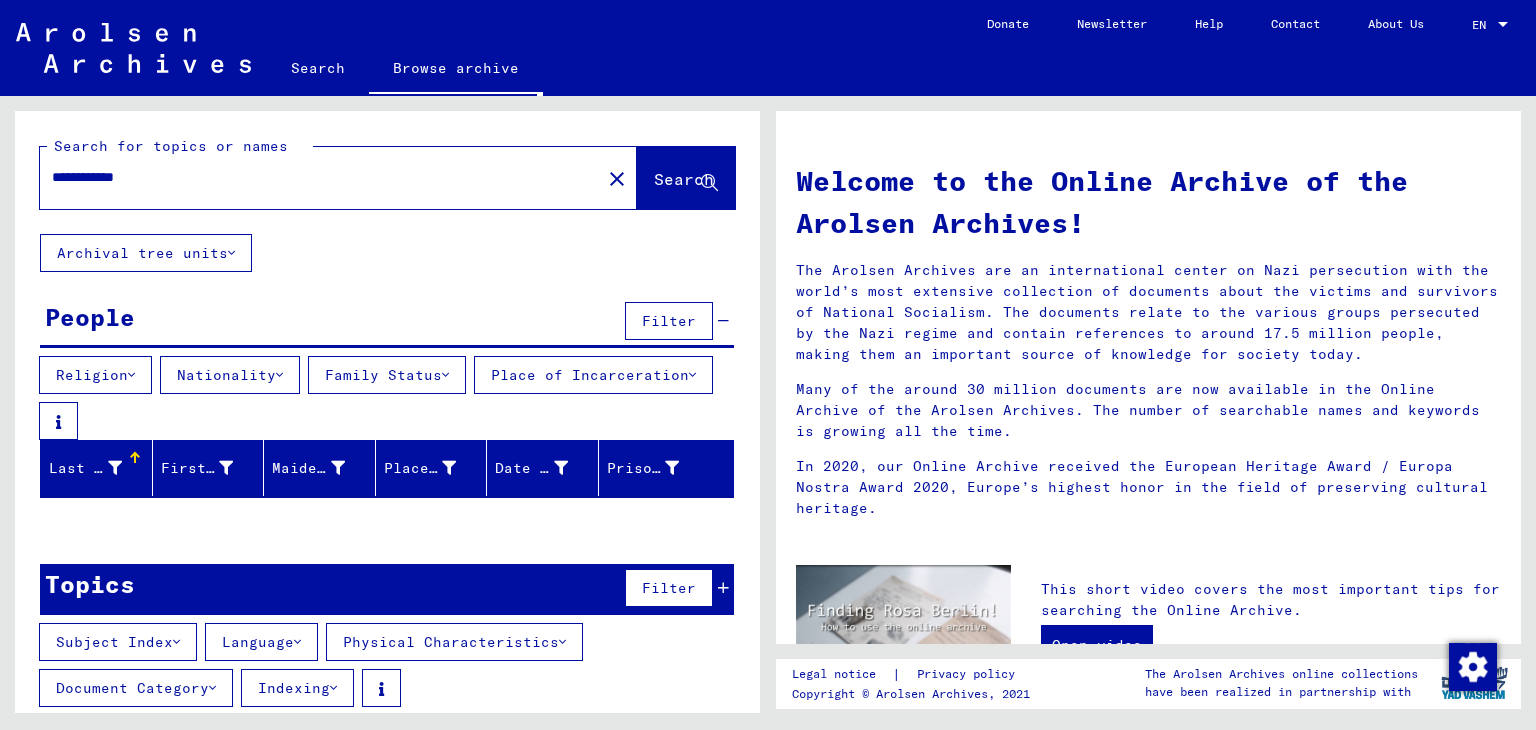 click on "Search" at bounding box center (684, 179) 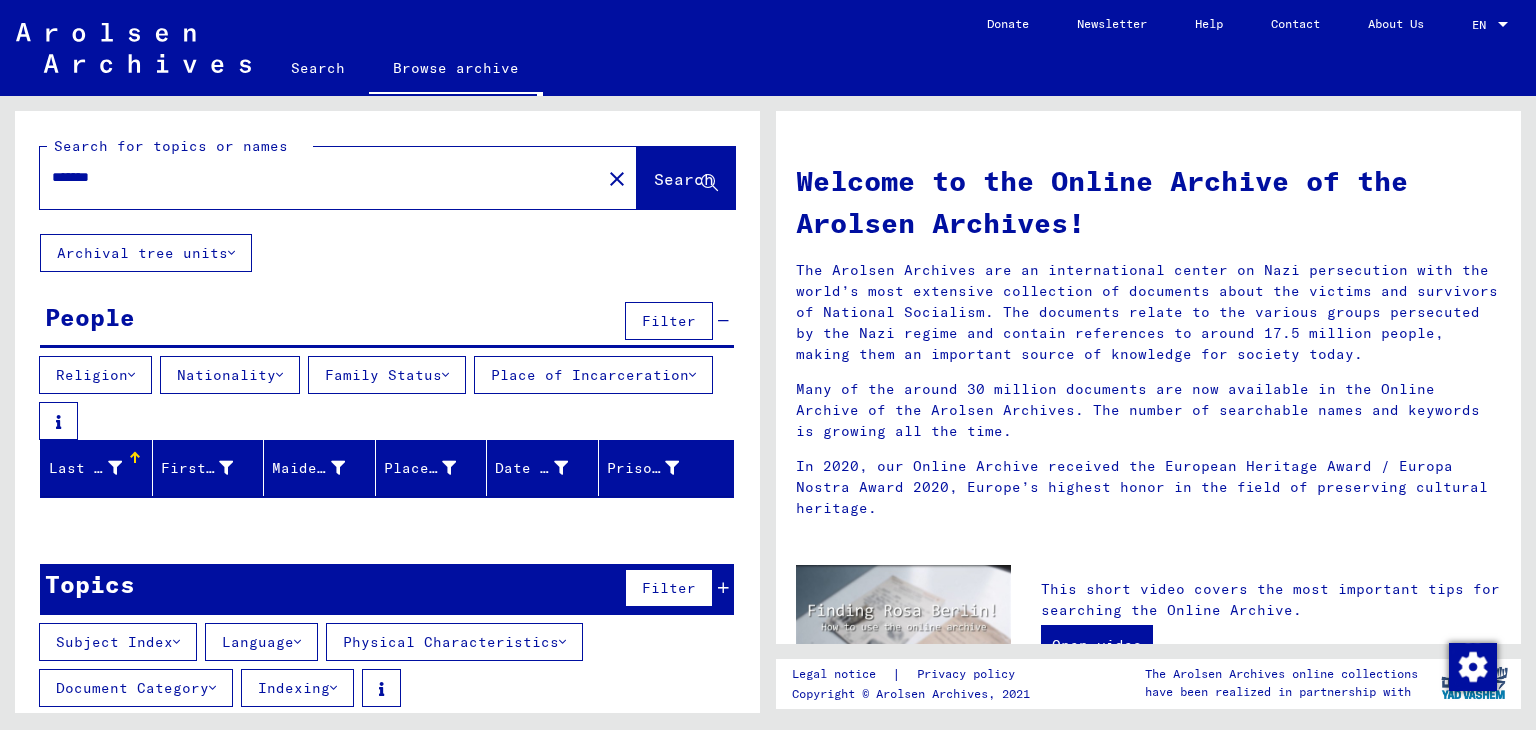 type on "*******" 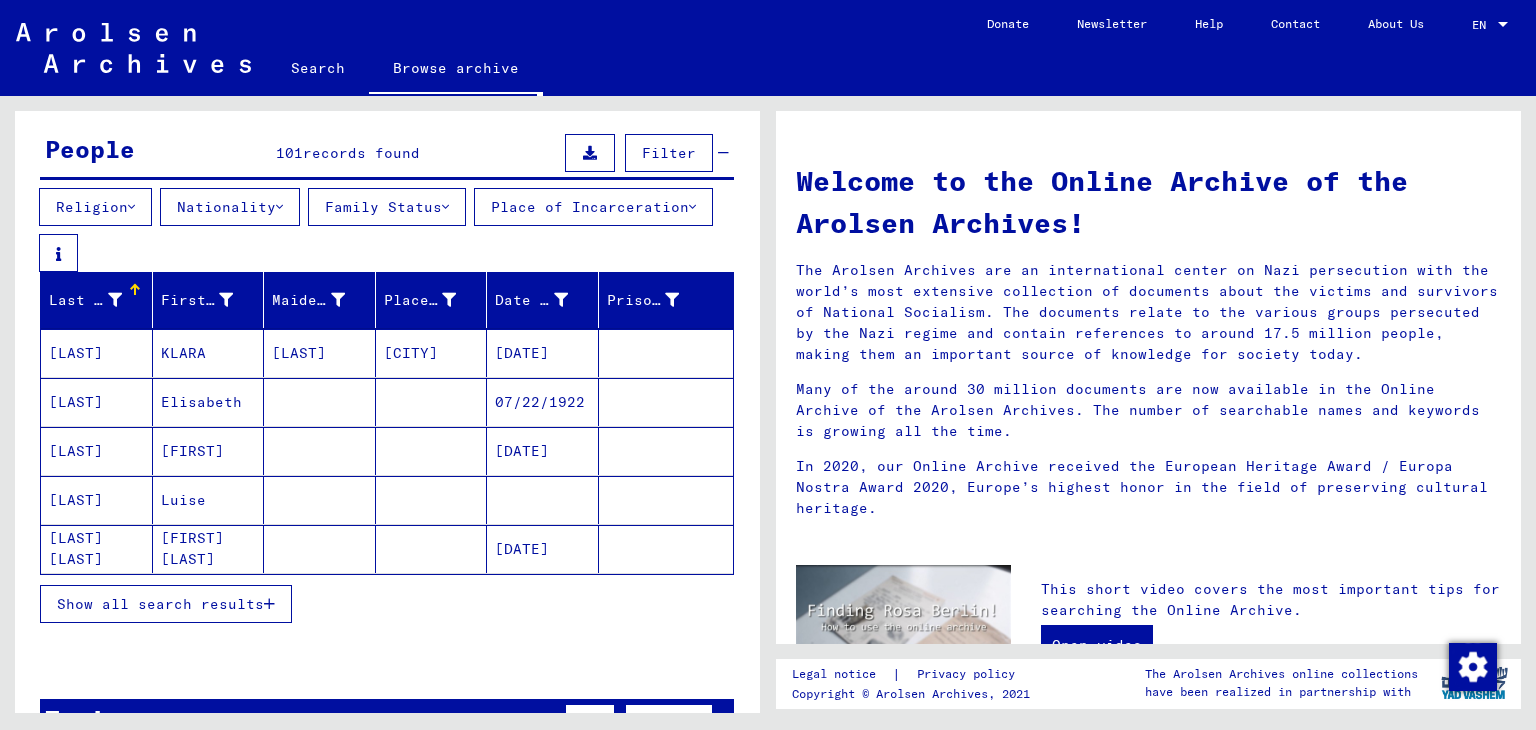 scroll, scrollTop: 172, scrollLeft: 0, axis: vertical 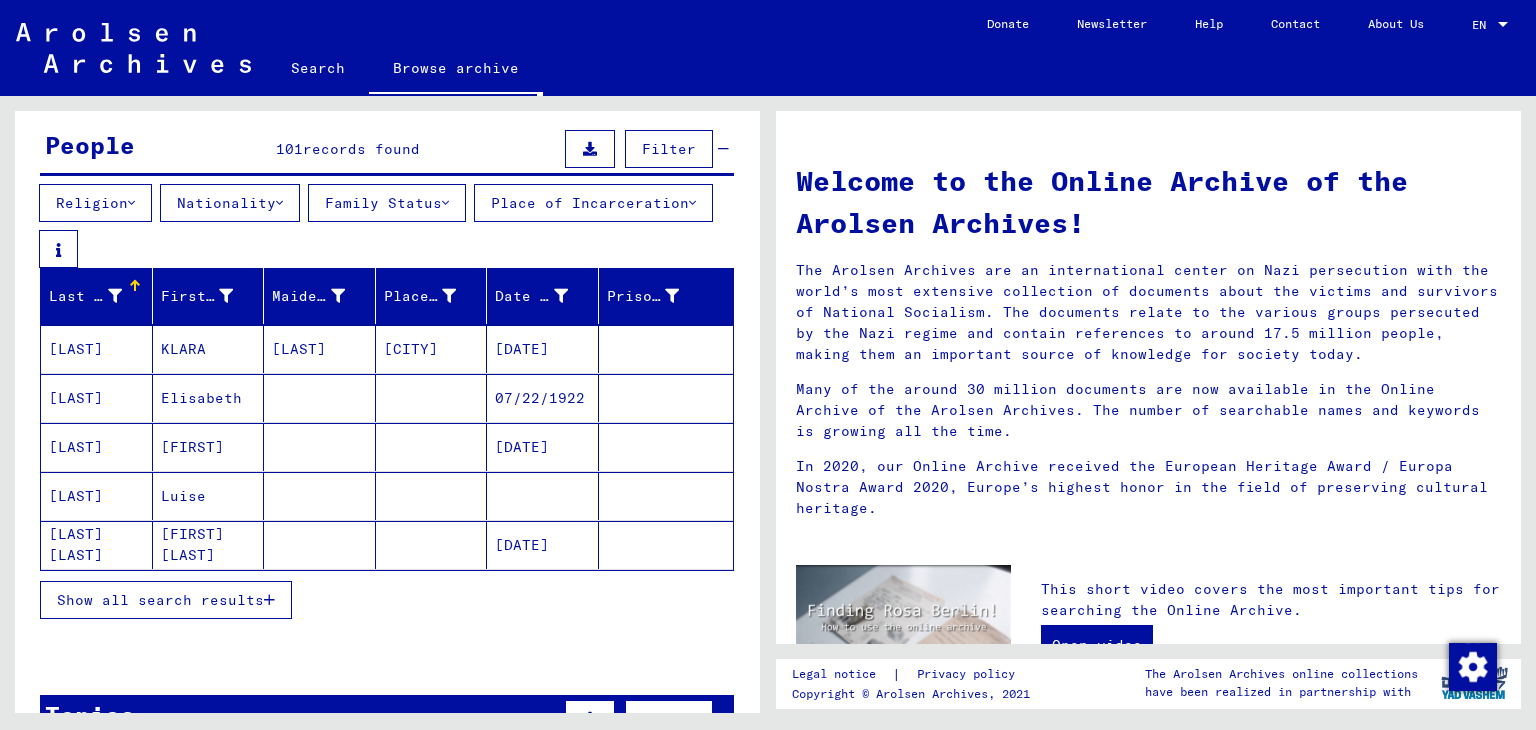 click on "[LAST]" at bounding box center (97, 349) 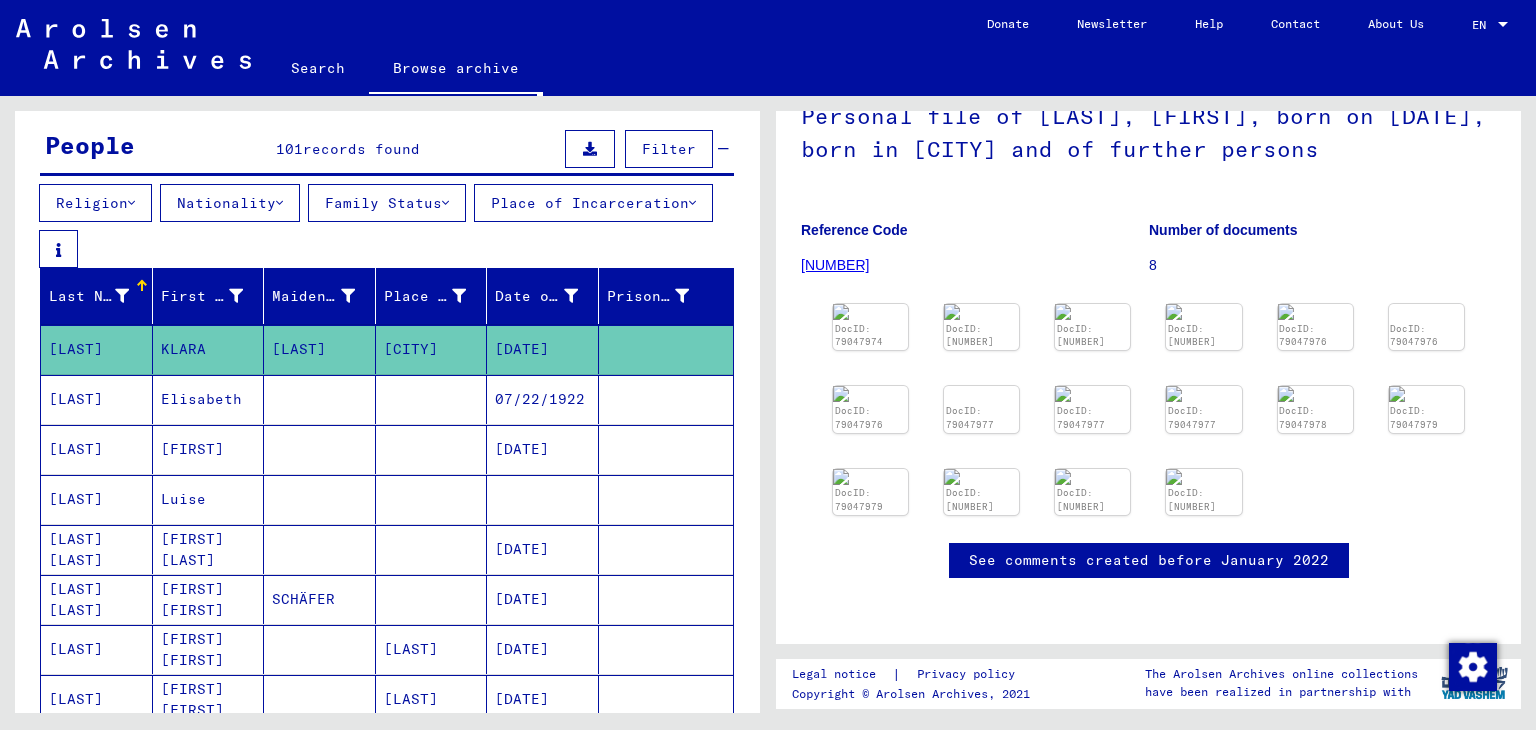 scroll, scrollTop: 547, scrollLeft: 0, axis: vertical 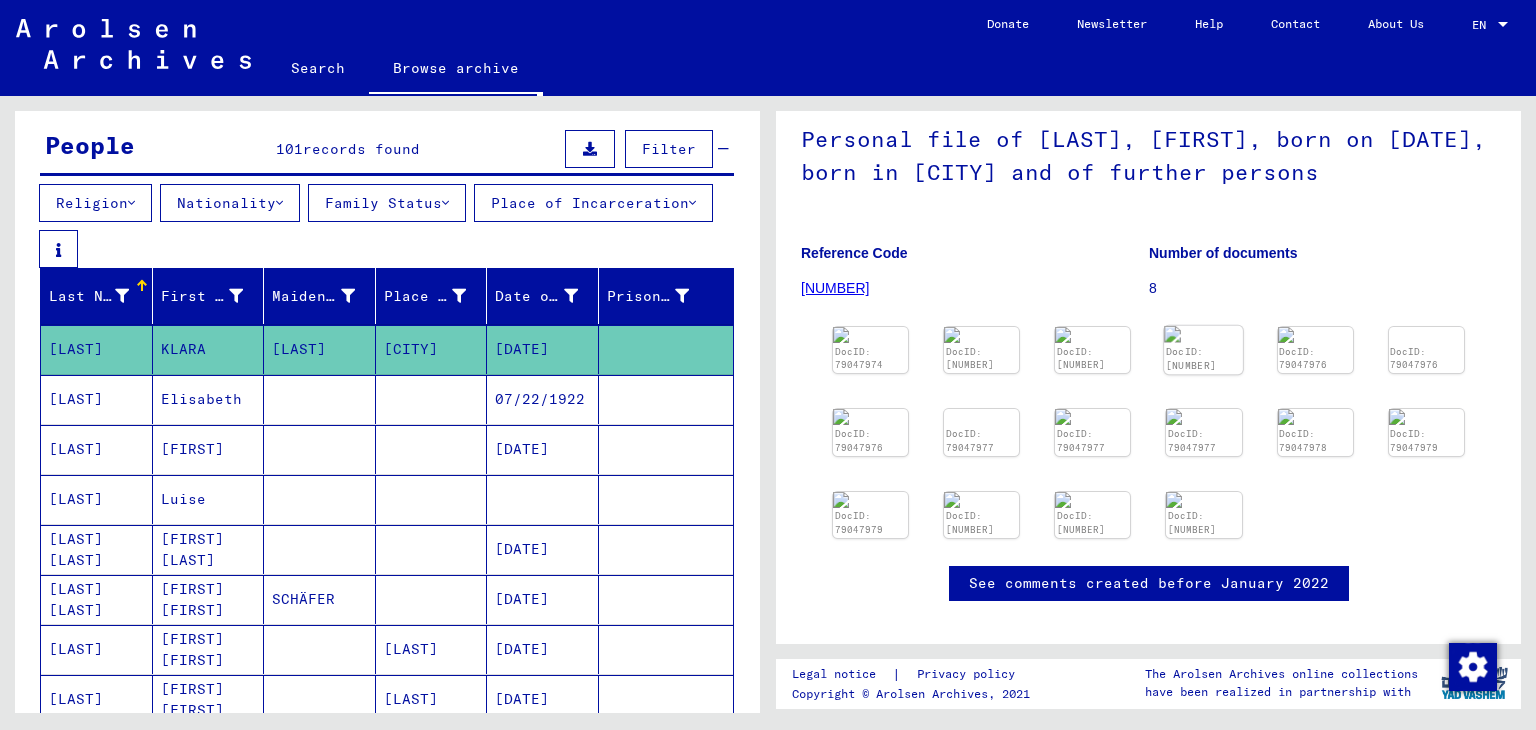 click at bounding box center (870, 335) 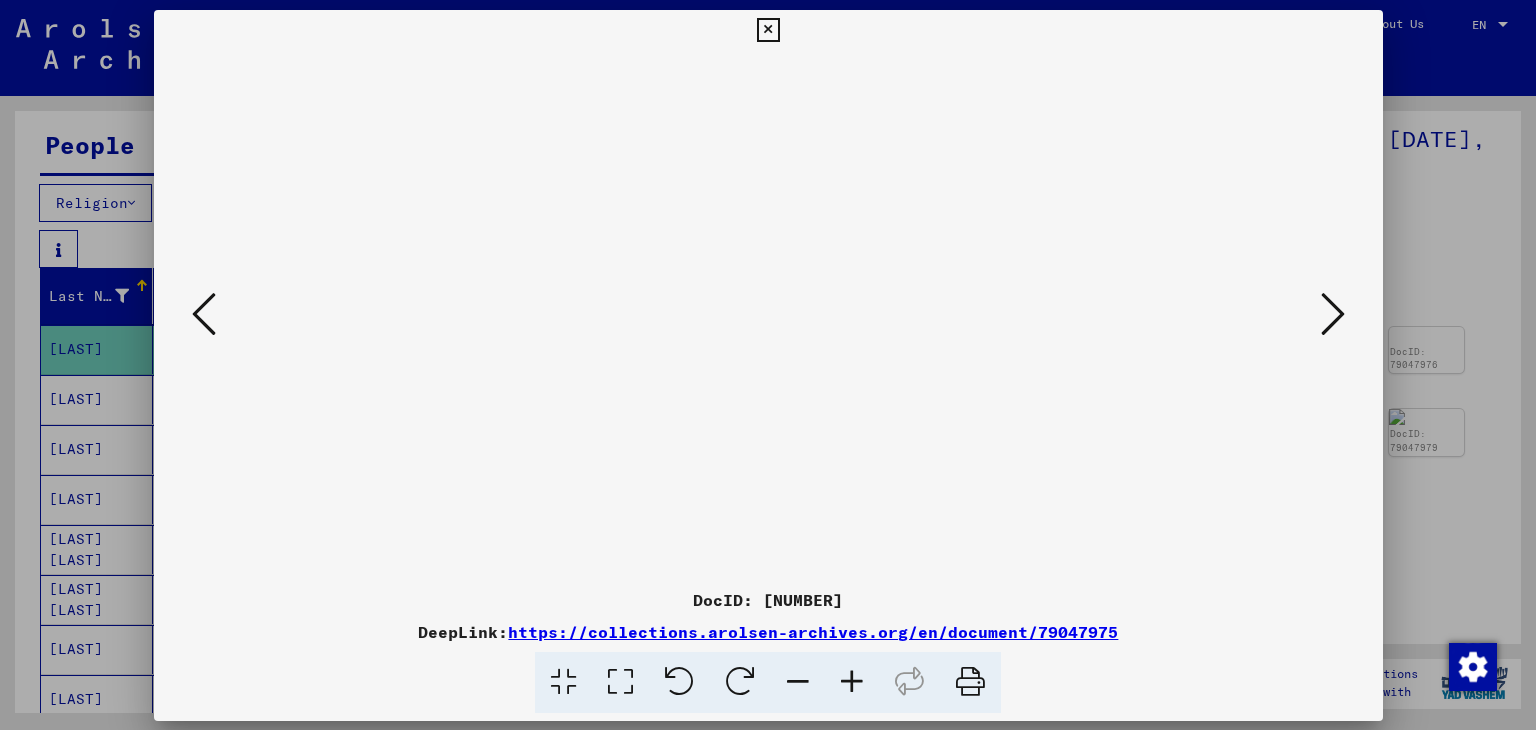 click at bounding box center [768, 315] 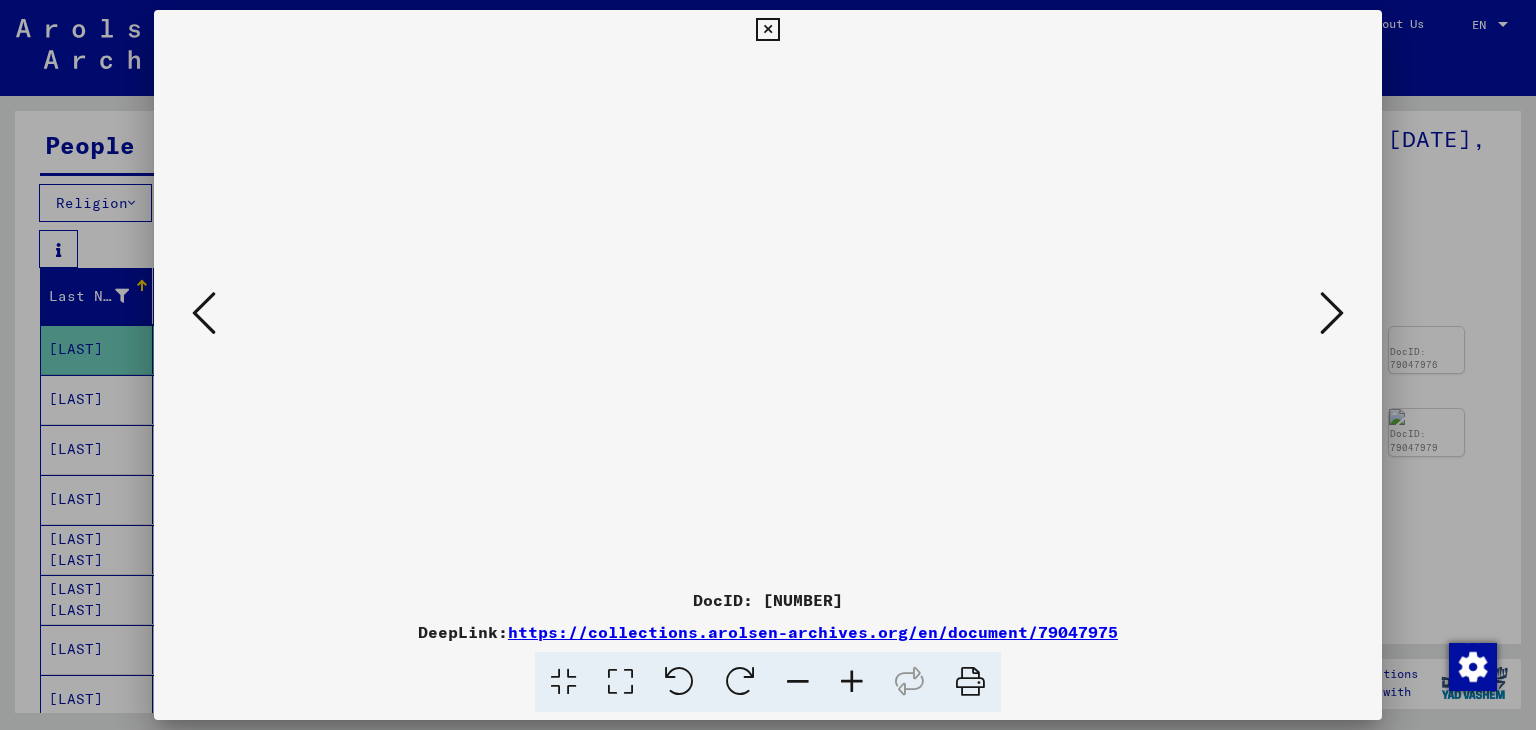 click at bounding box center [1332, 313] 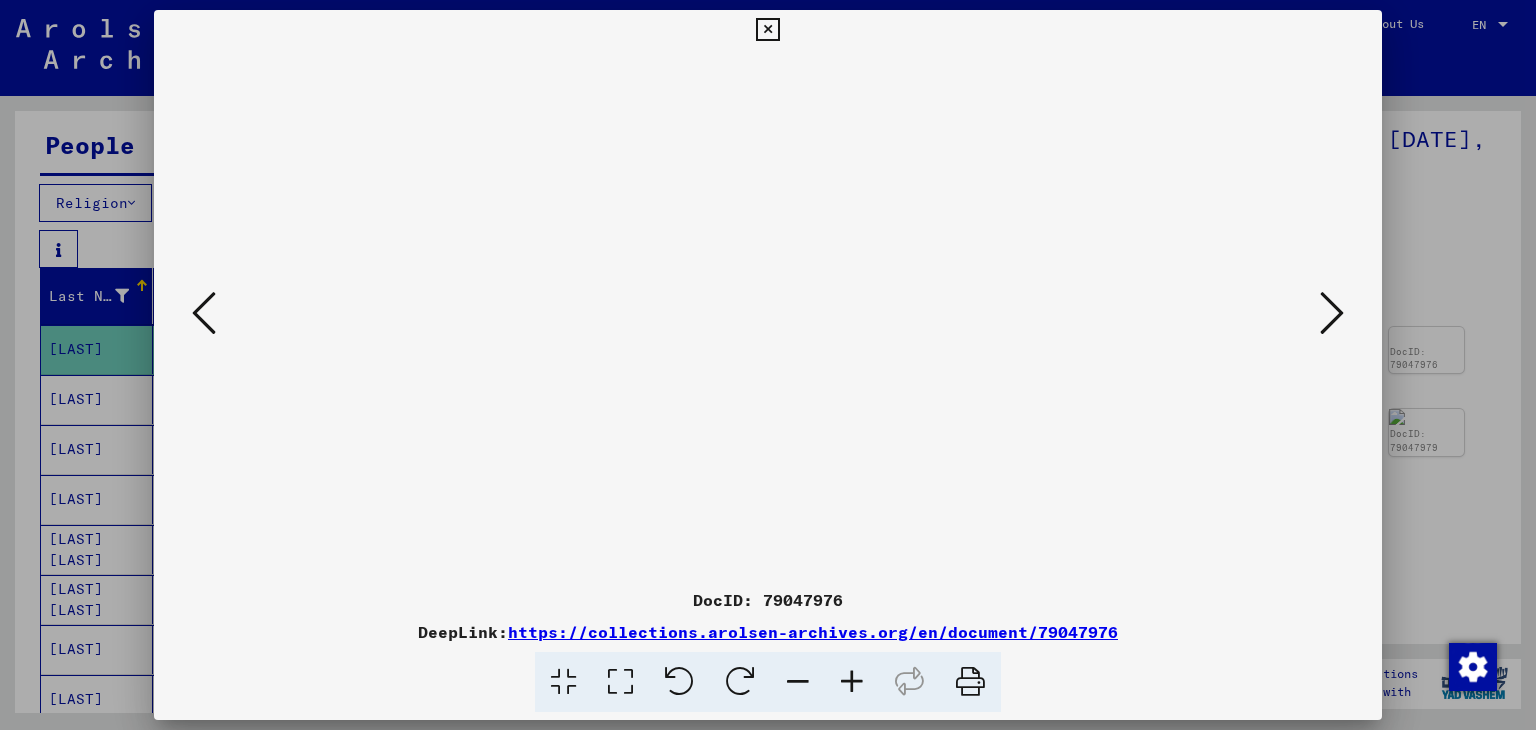 click at bounding box center [1332, 313] 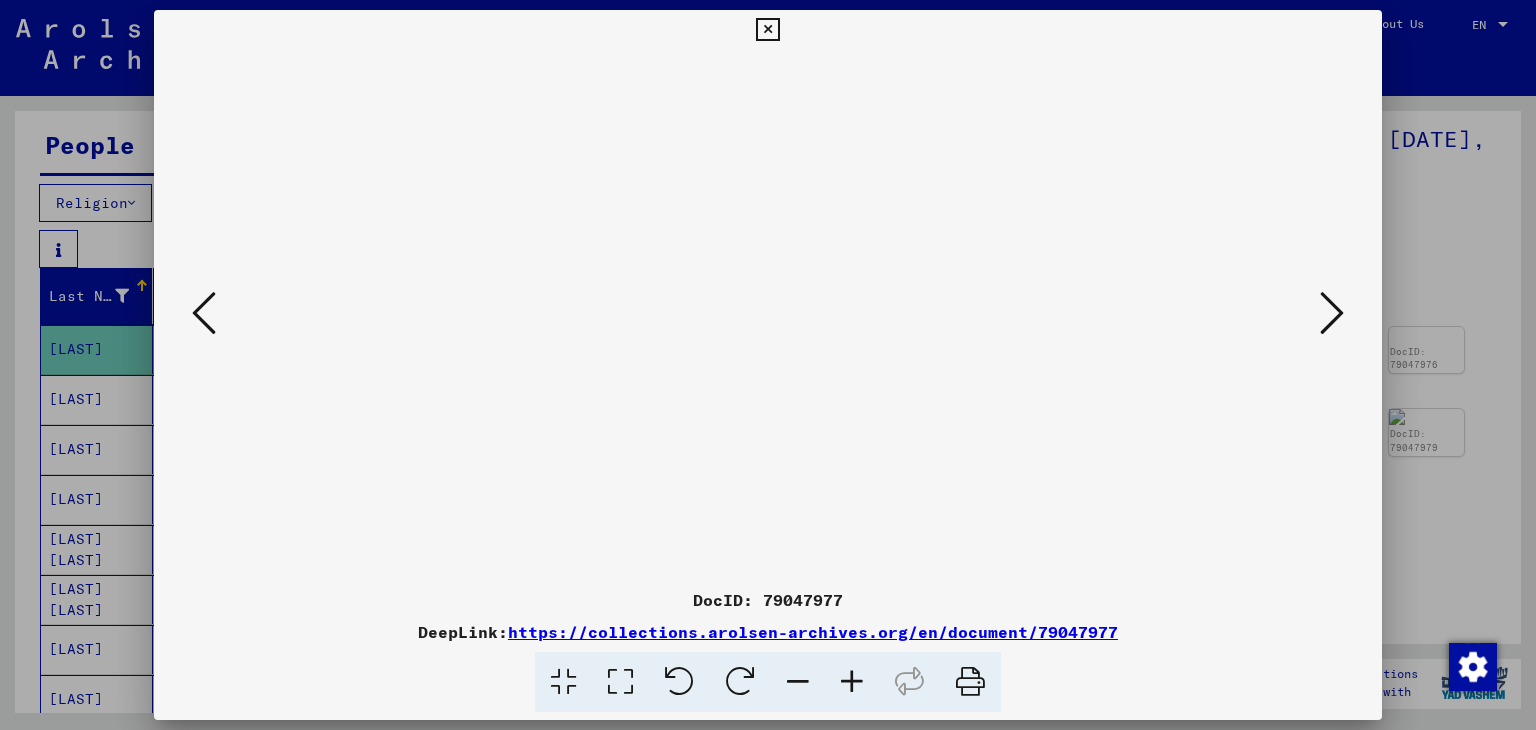 click at bounding box center [1332, 313] 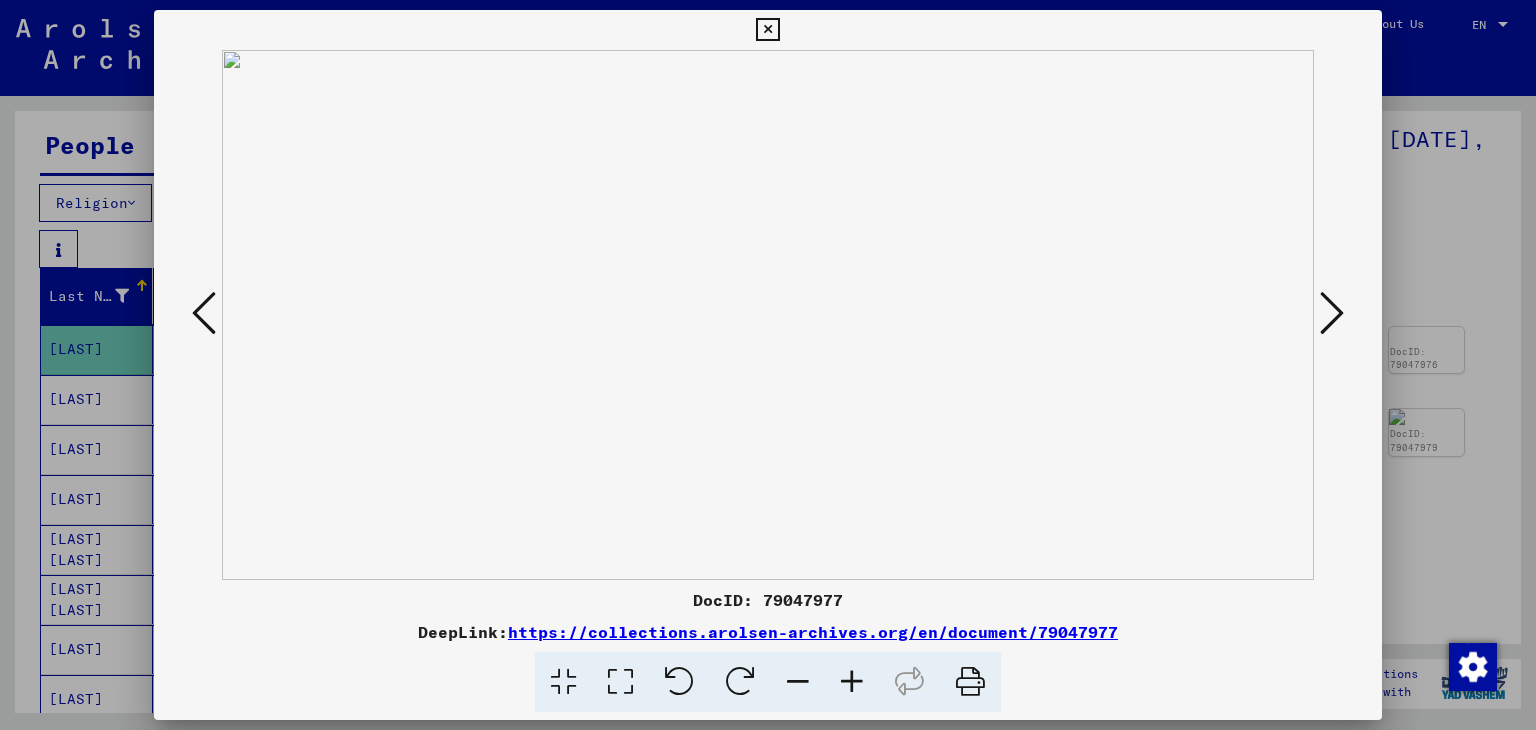 click at bounding box center [1332, 313] 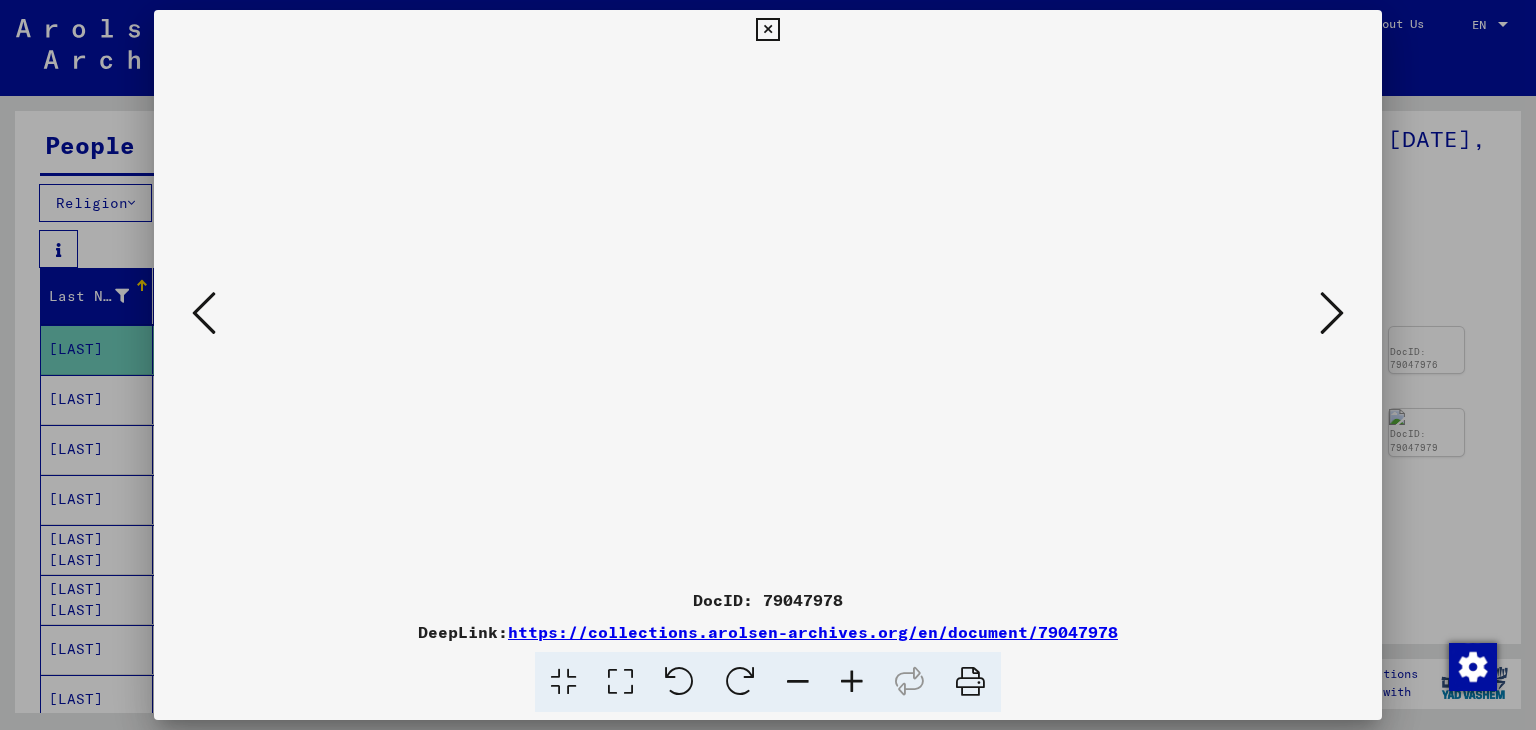 click at bounding box center [1332, 313] 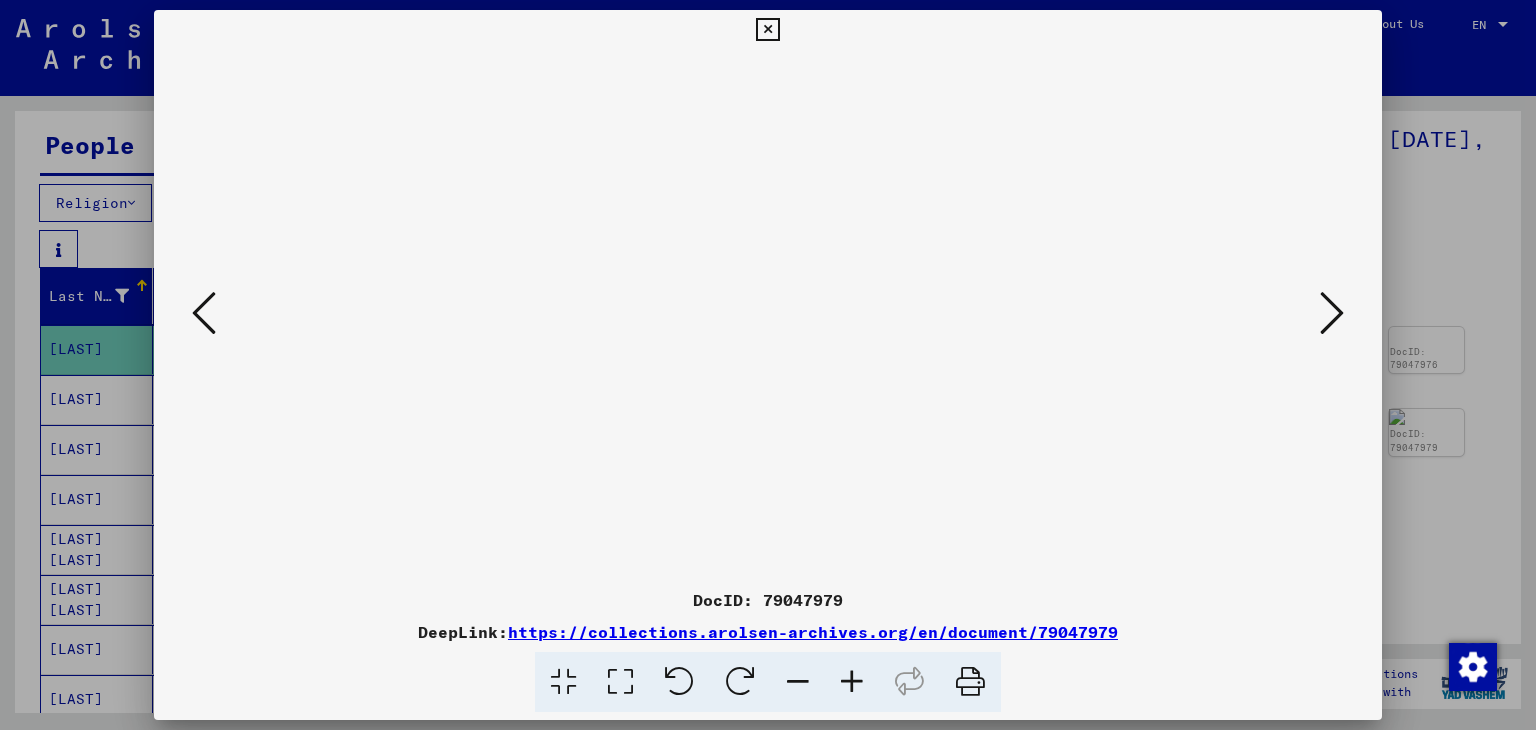 click at bounding box center (1332, 313) 